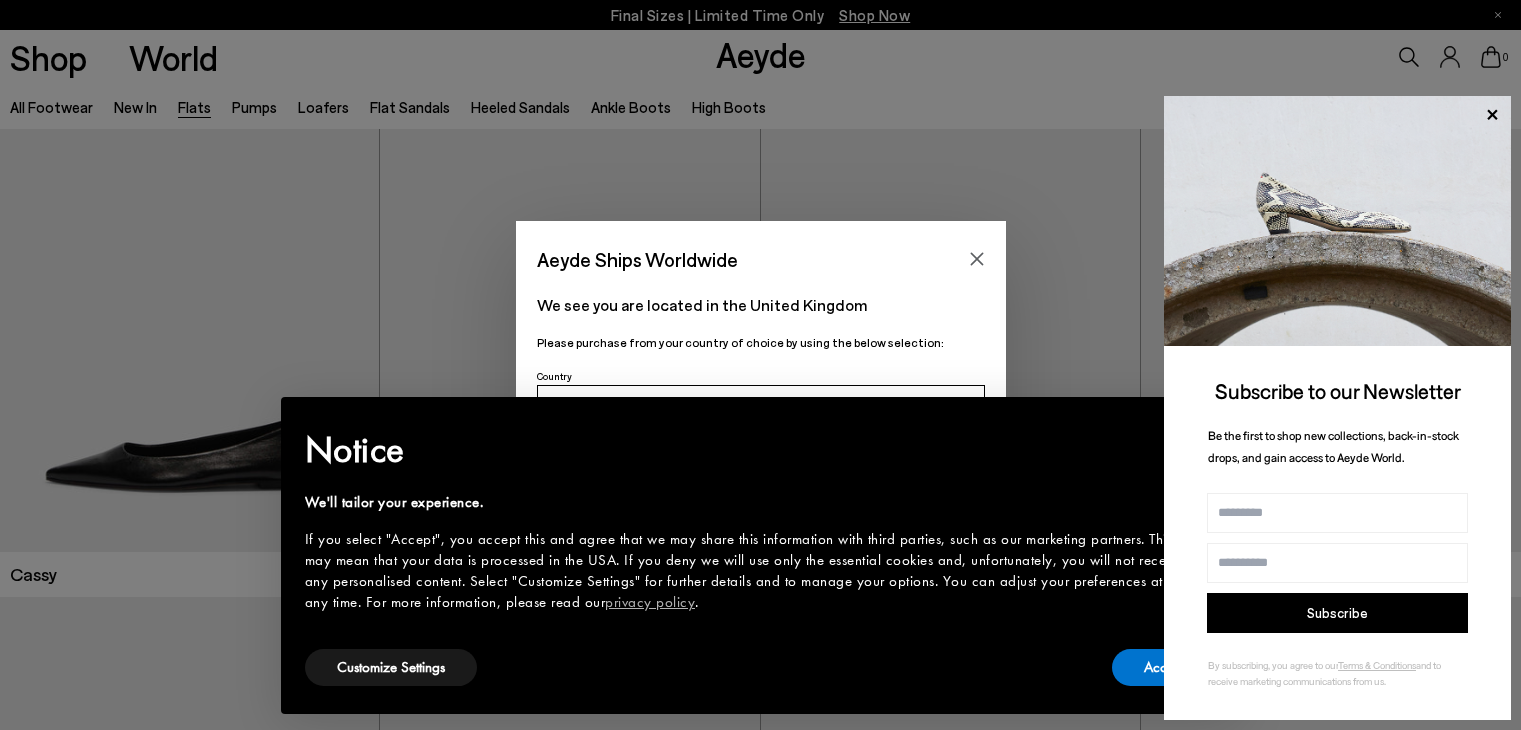scroll, scrollTop: 0, scrollLeft: 0, axis: both 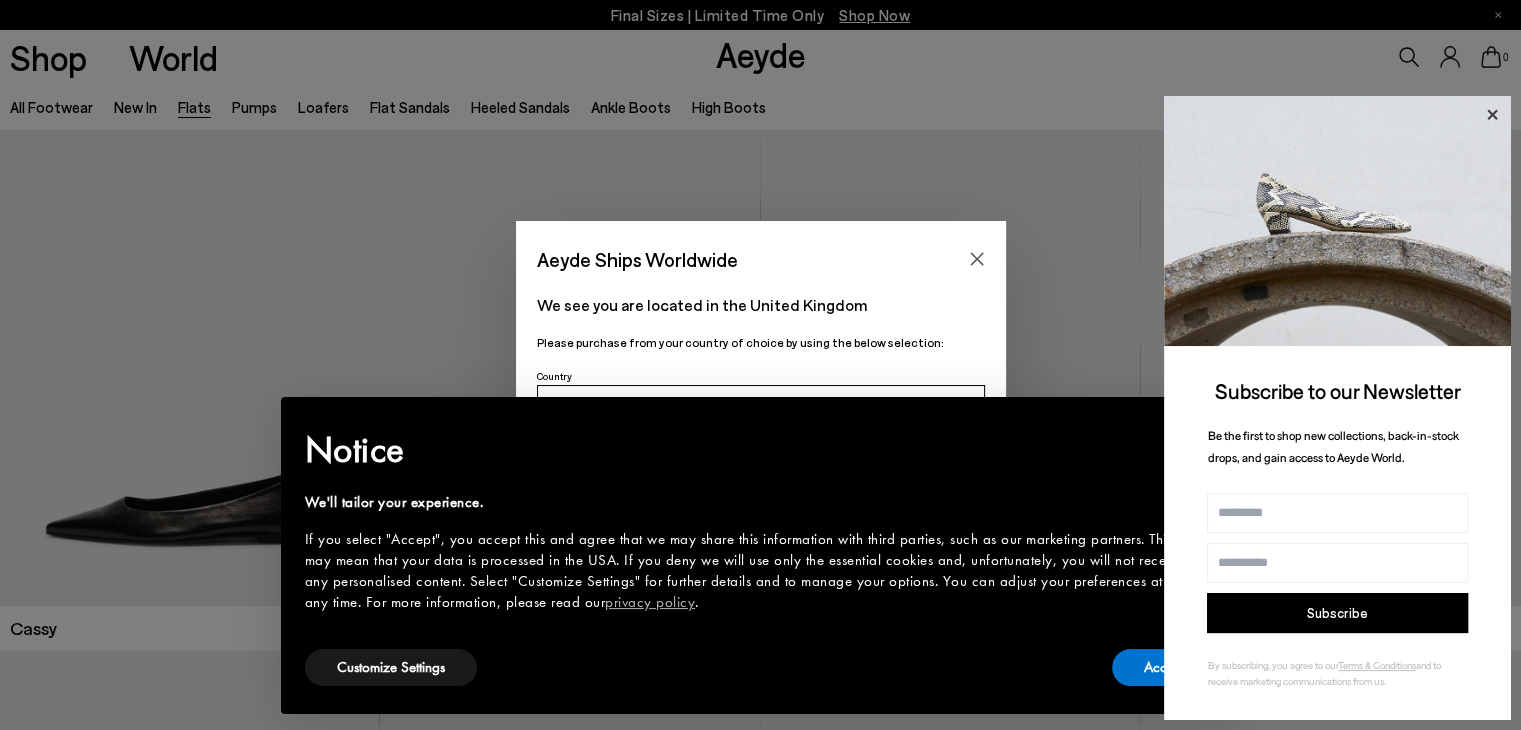click 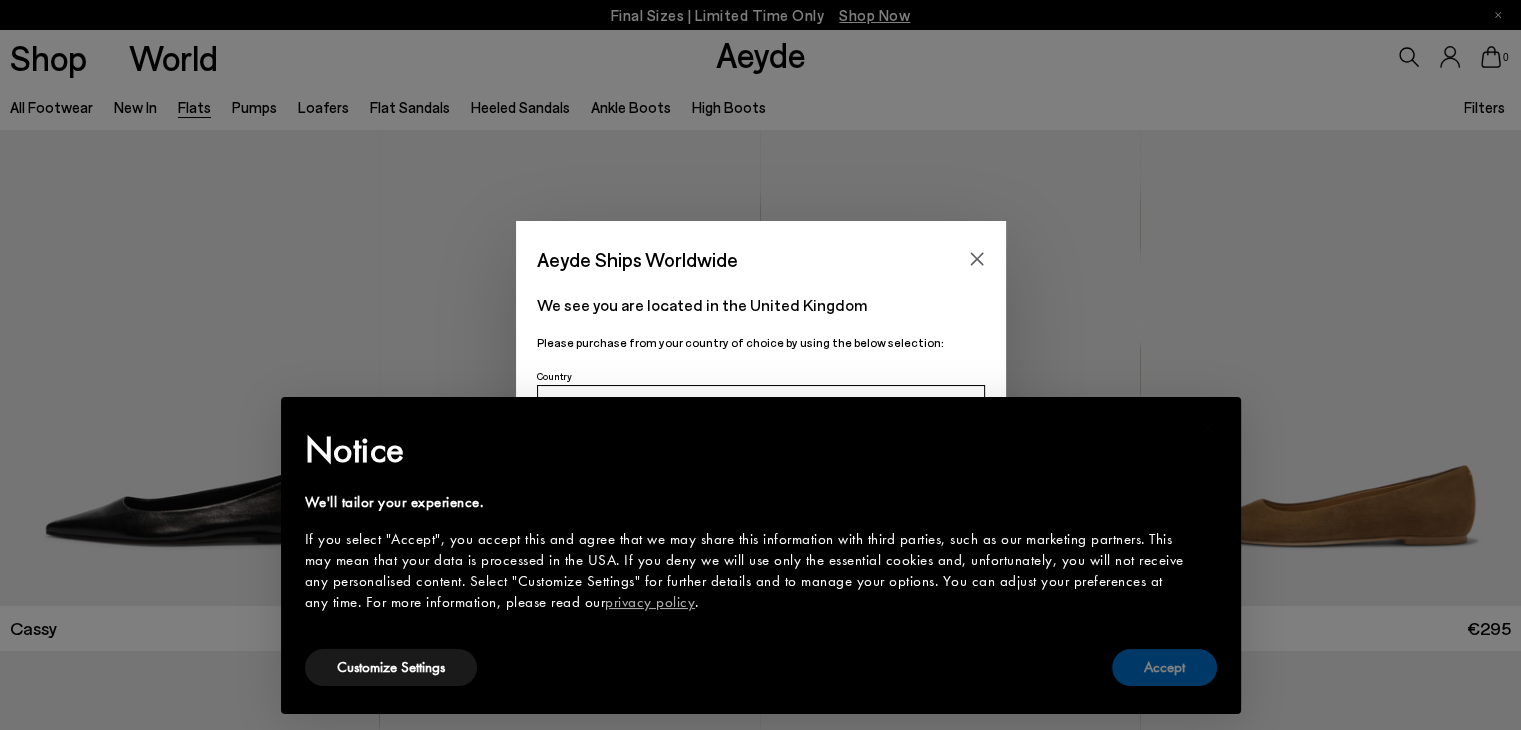 click on "Accept" at bounding box center [1164, 667] 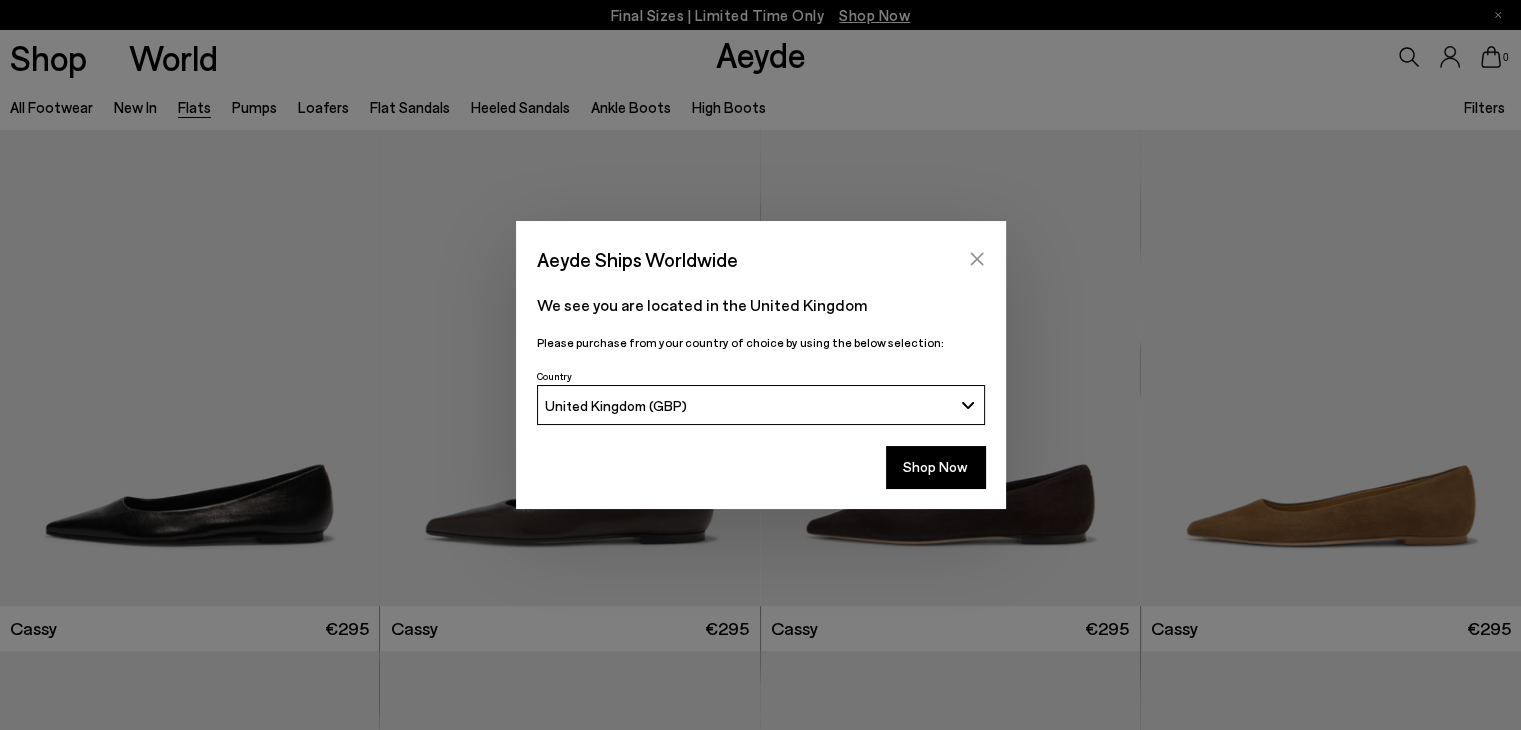 click 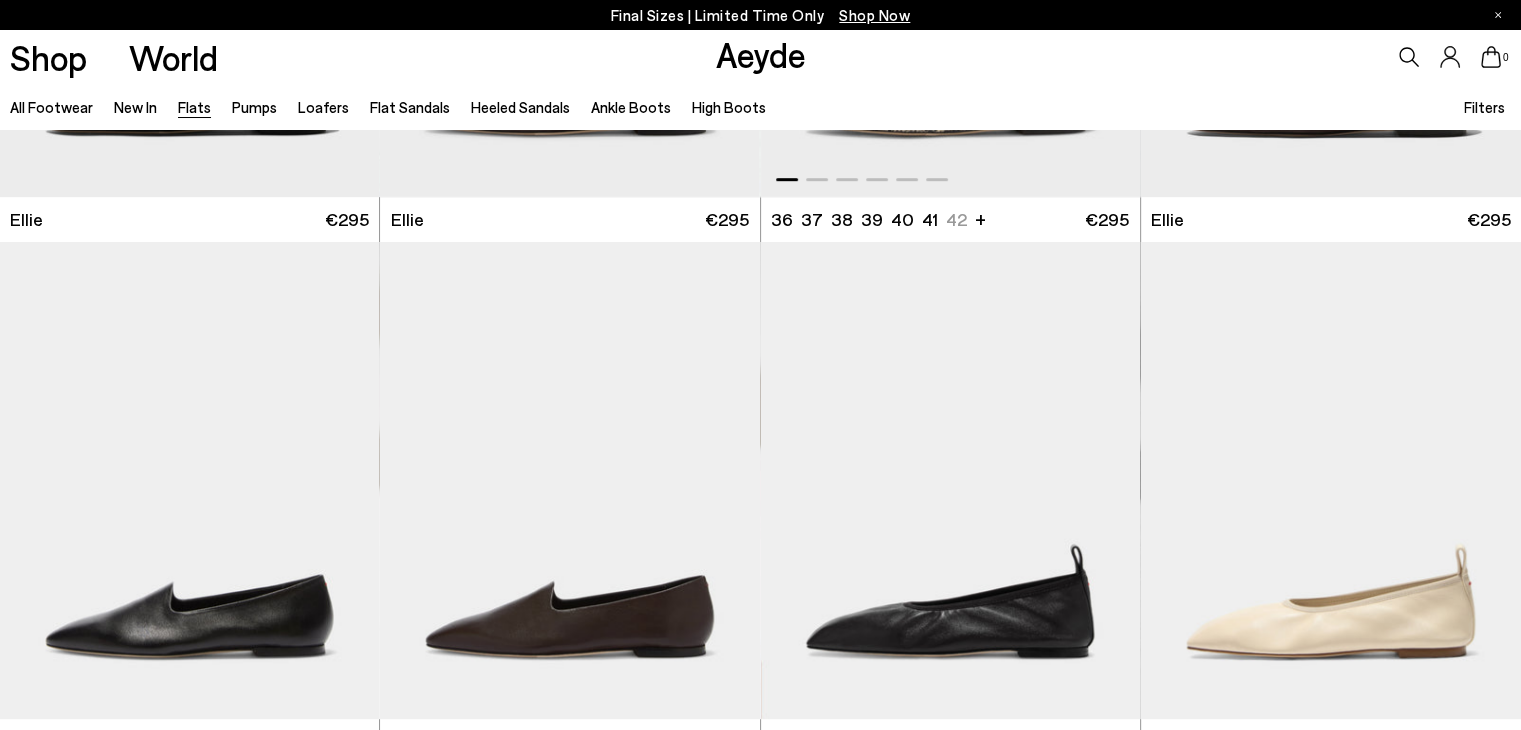 scroll, scrollTop: 1028, scrollLeft: 0, axis: vertical 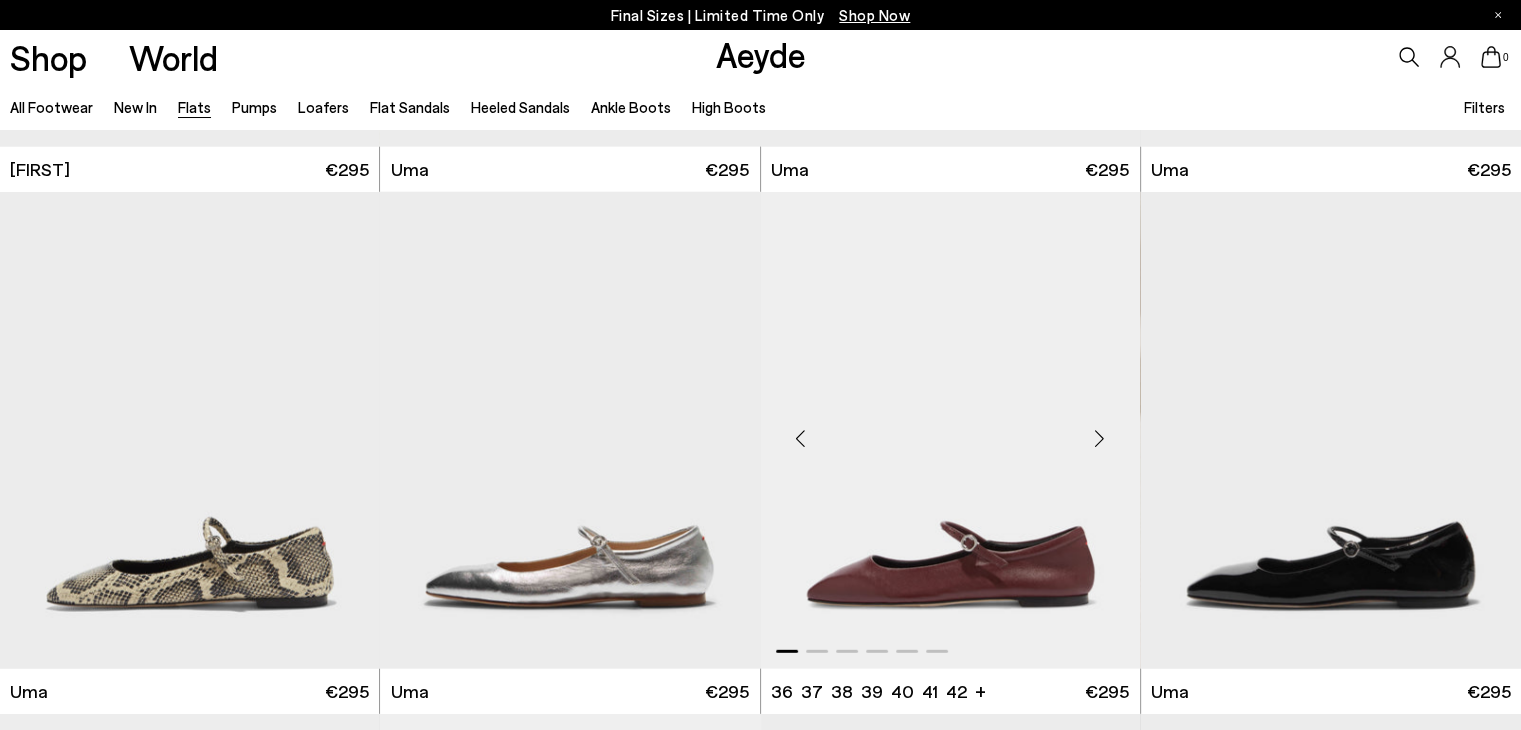 click at bounding box center [1100, 439] 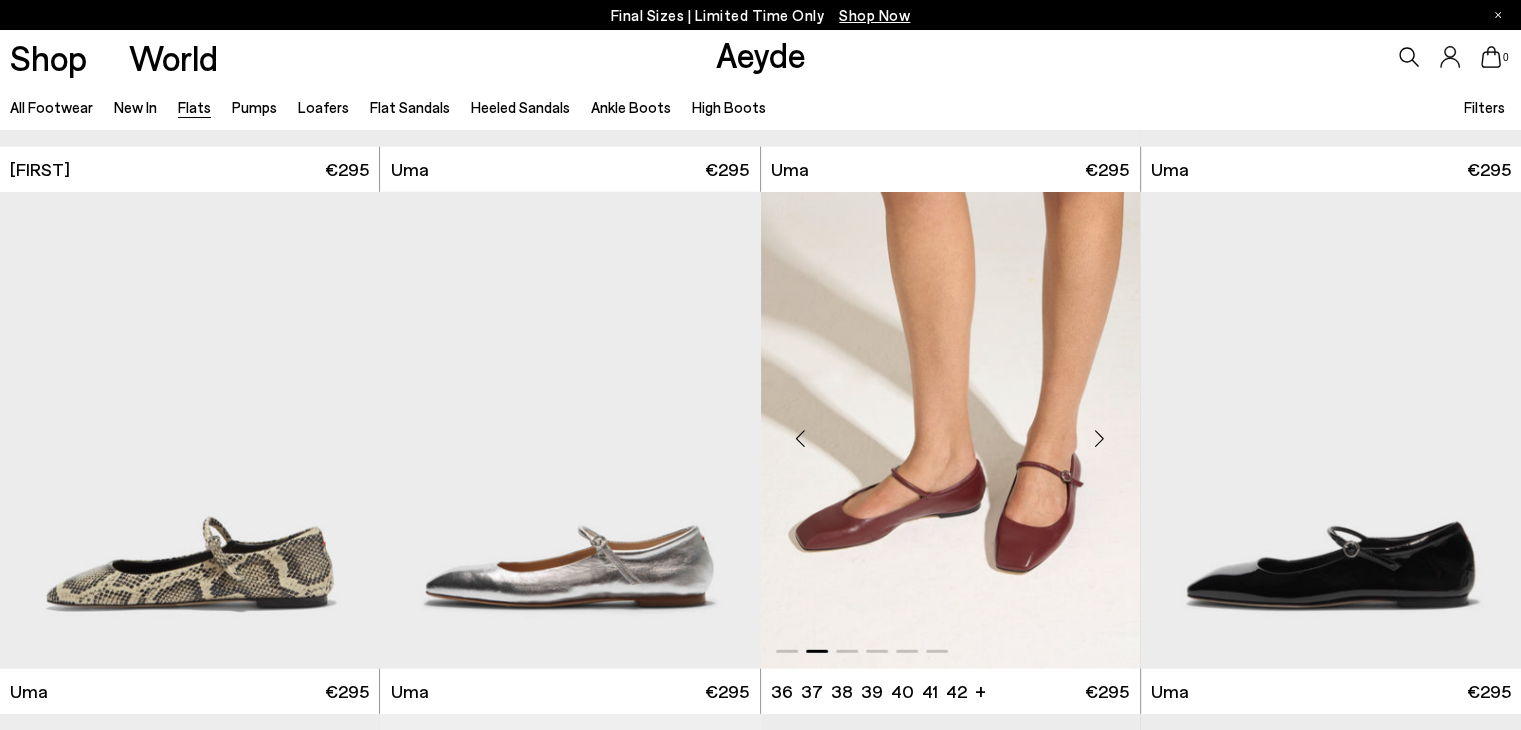 click at bounding box center (1100, 439) 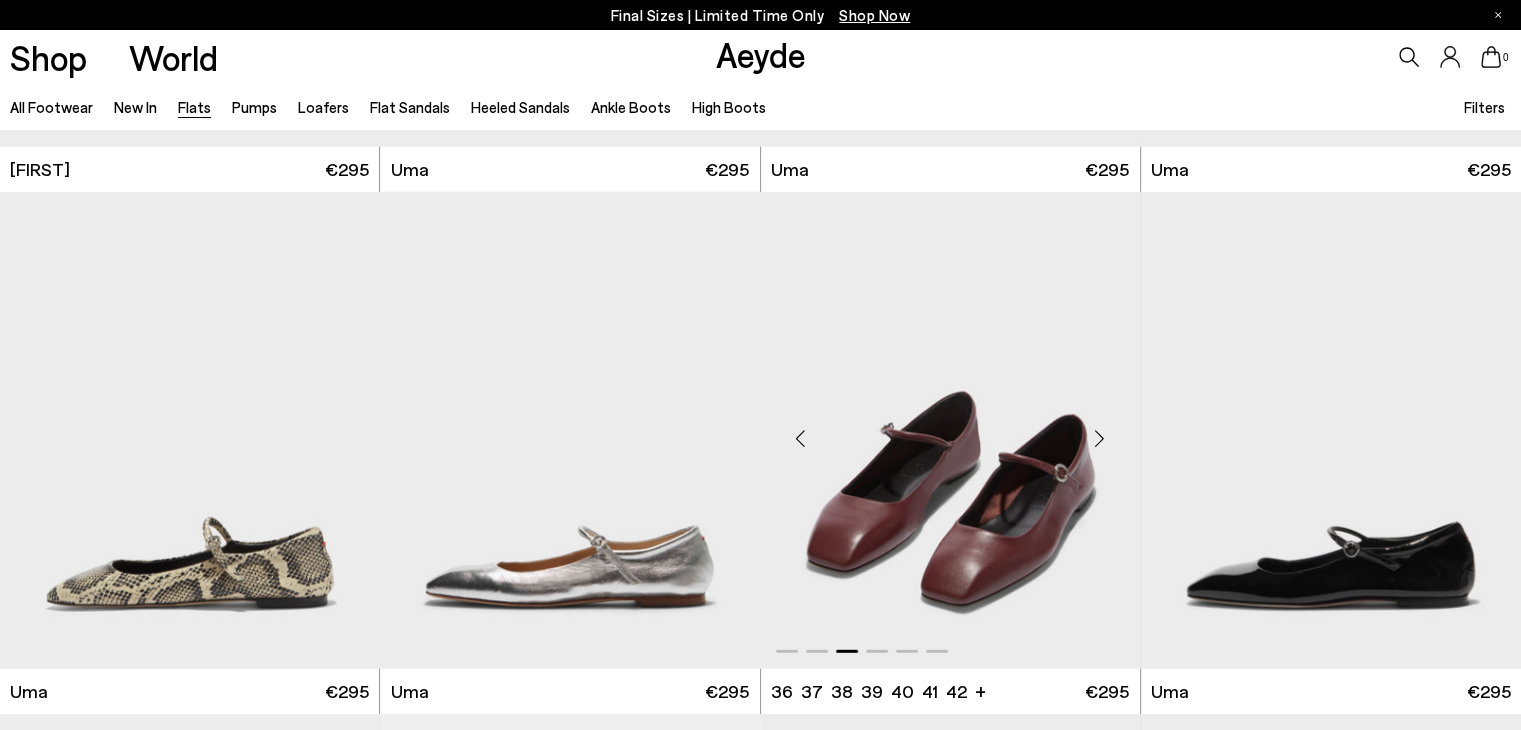 click at bounding box center (801, 439) 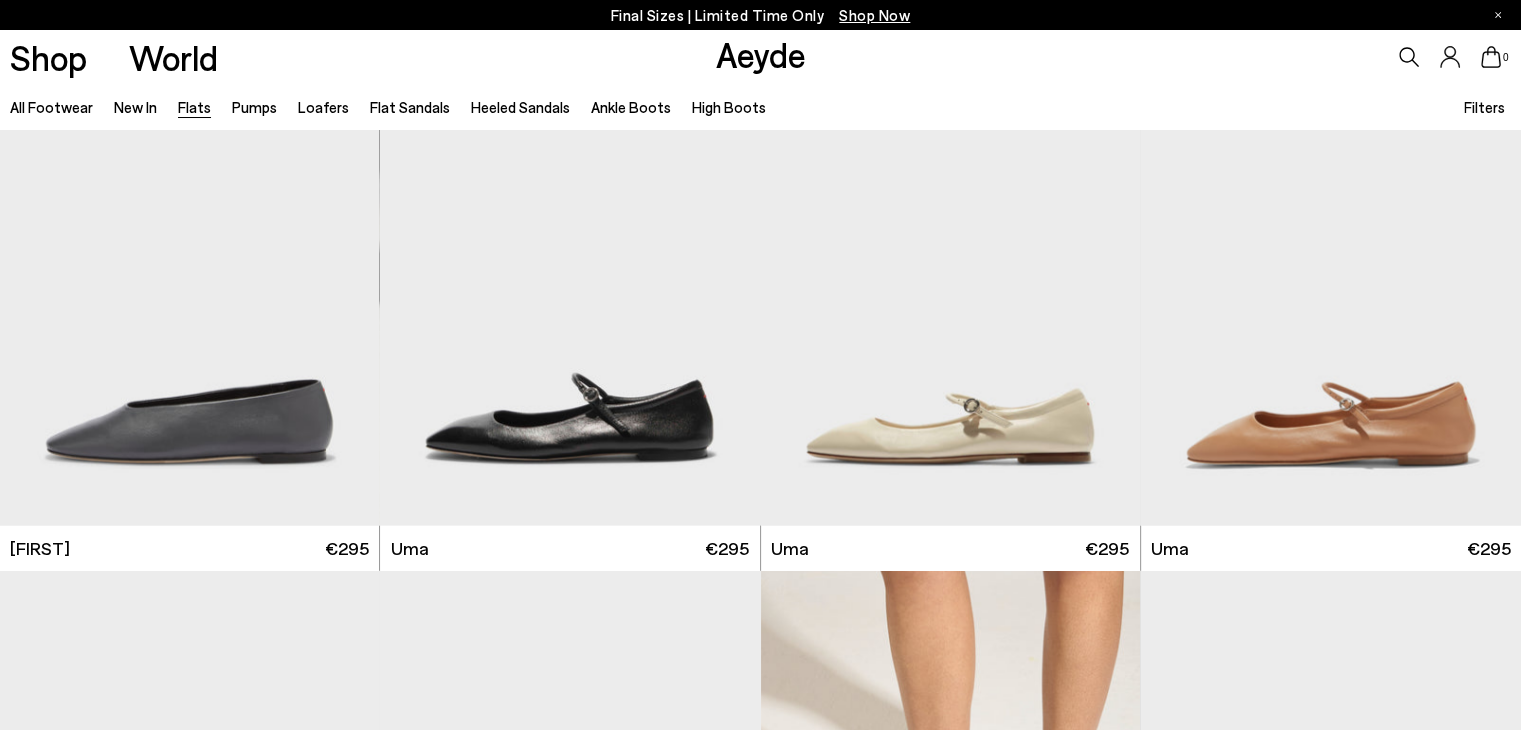 scroll, scrollTop: 4776, scrollLeft: 0, axis: vertical 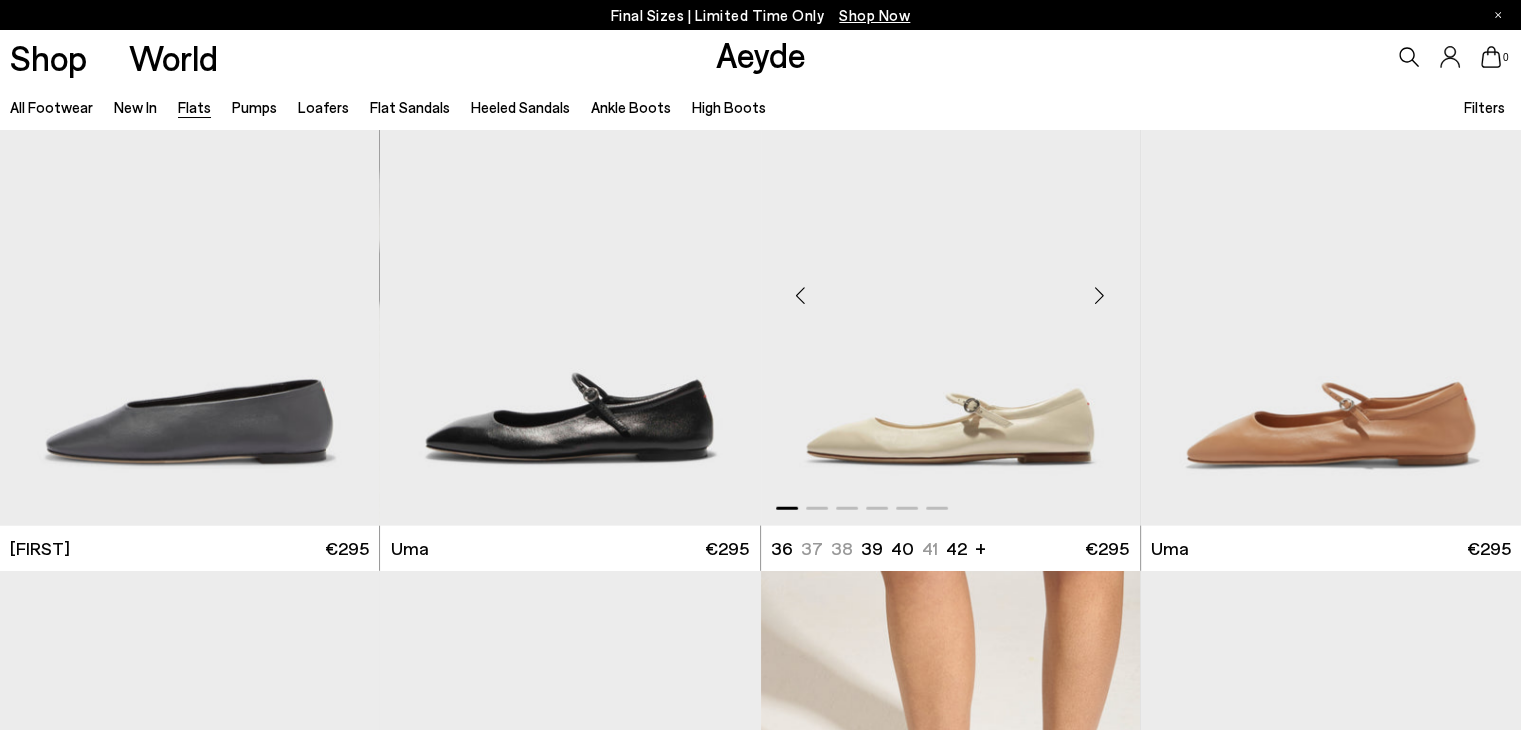 click at bounding box center [1100, 296] 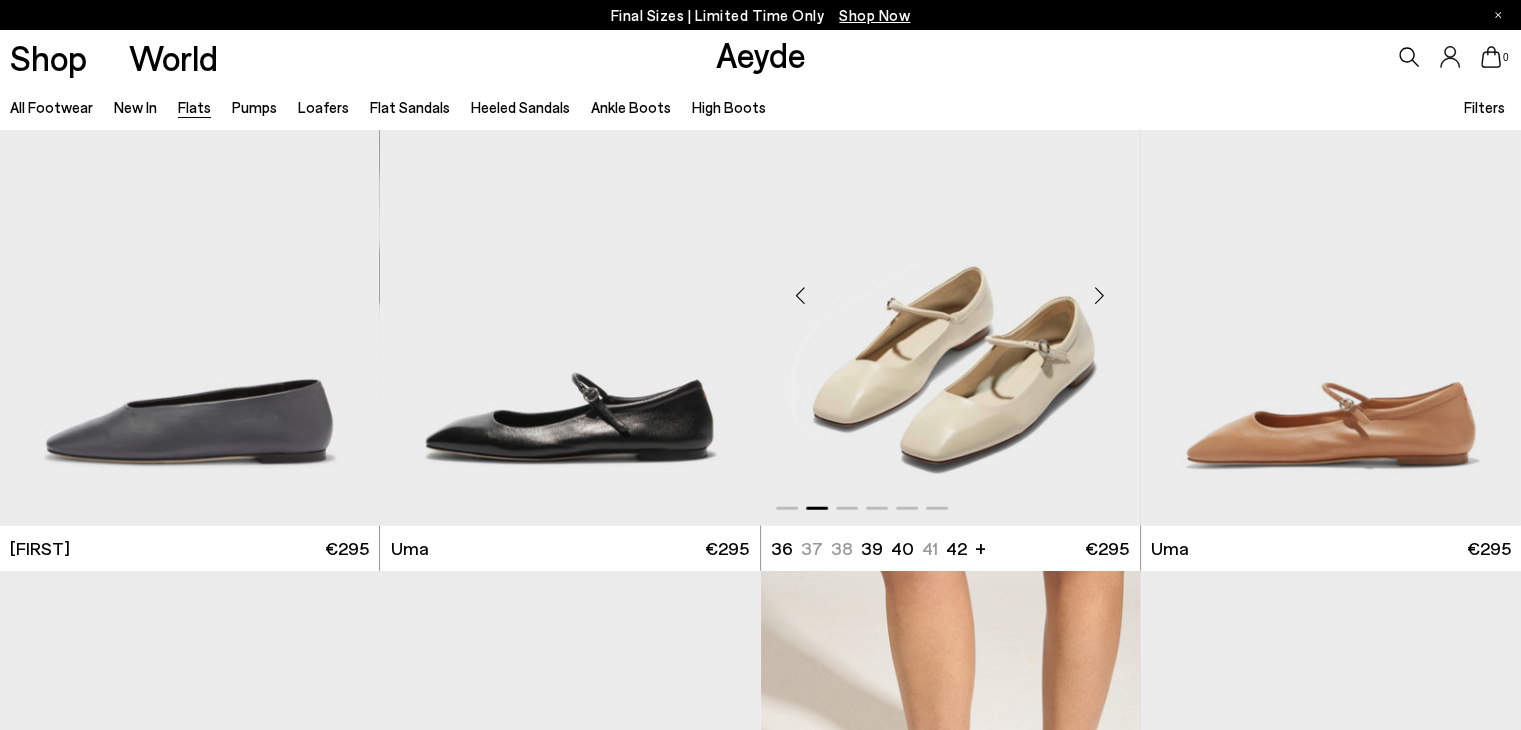 click at bounding box center (1100, 296) 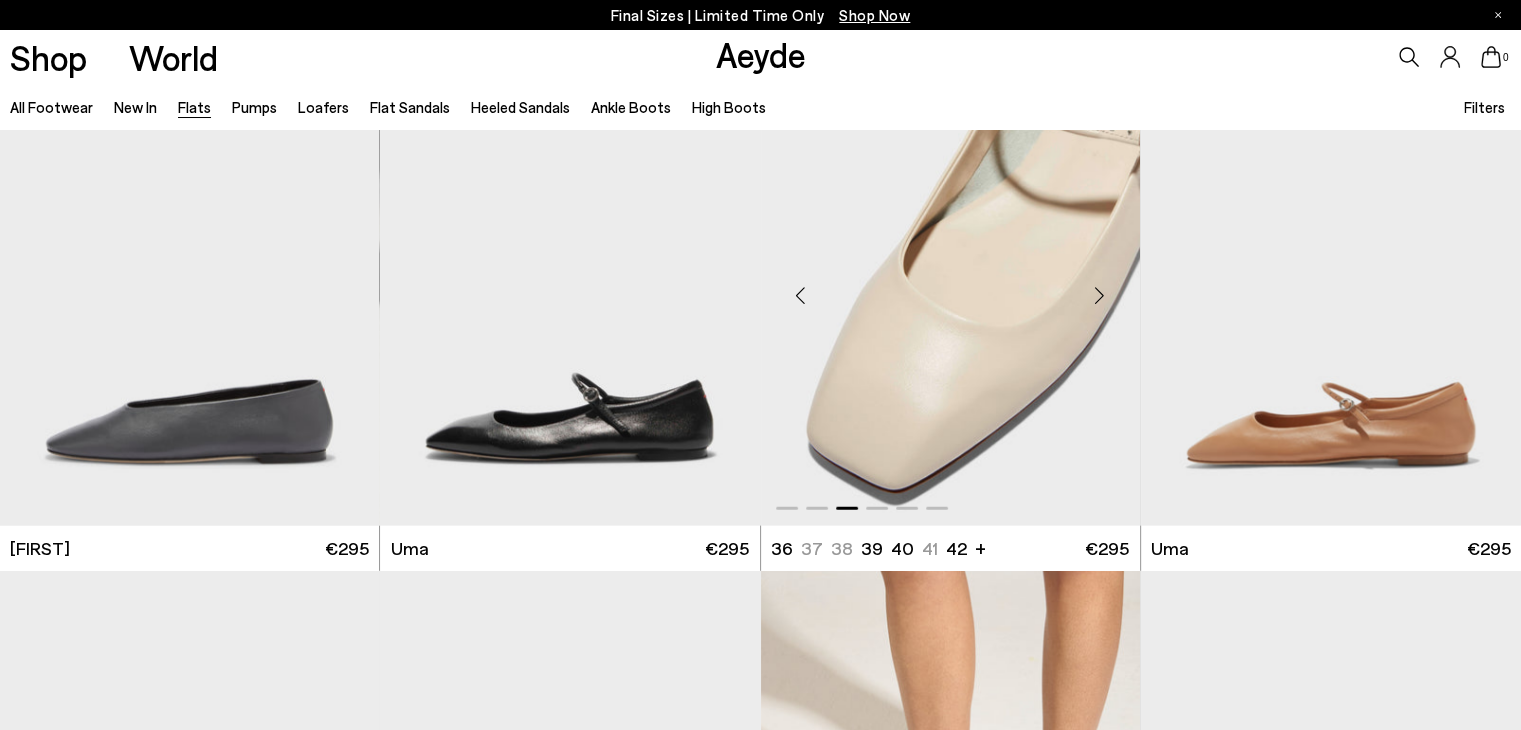 click at bounding box center (1100, 296) 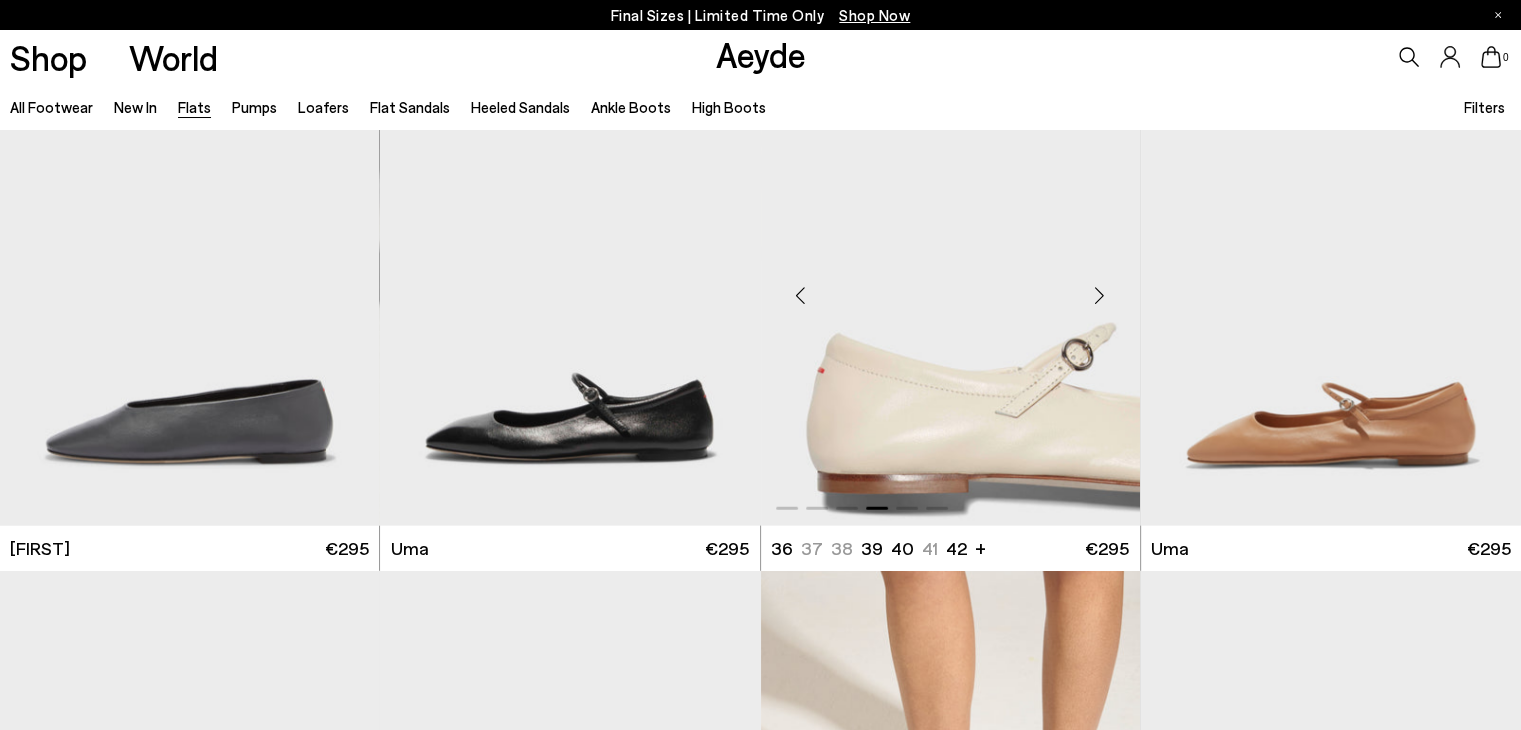 click at bounding box center (1100, 296) 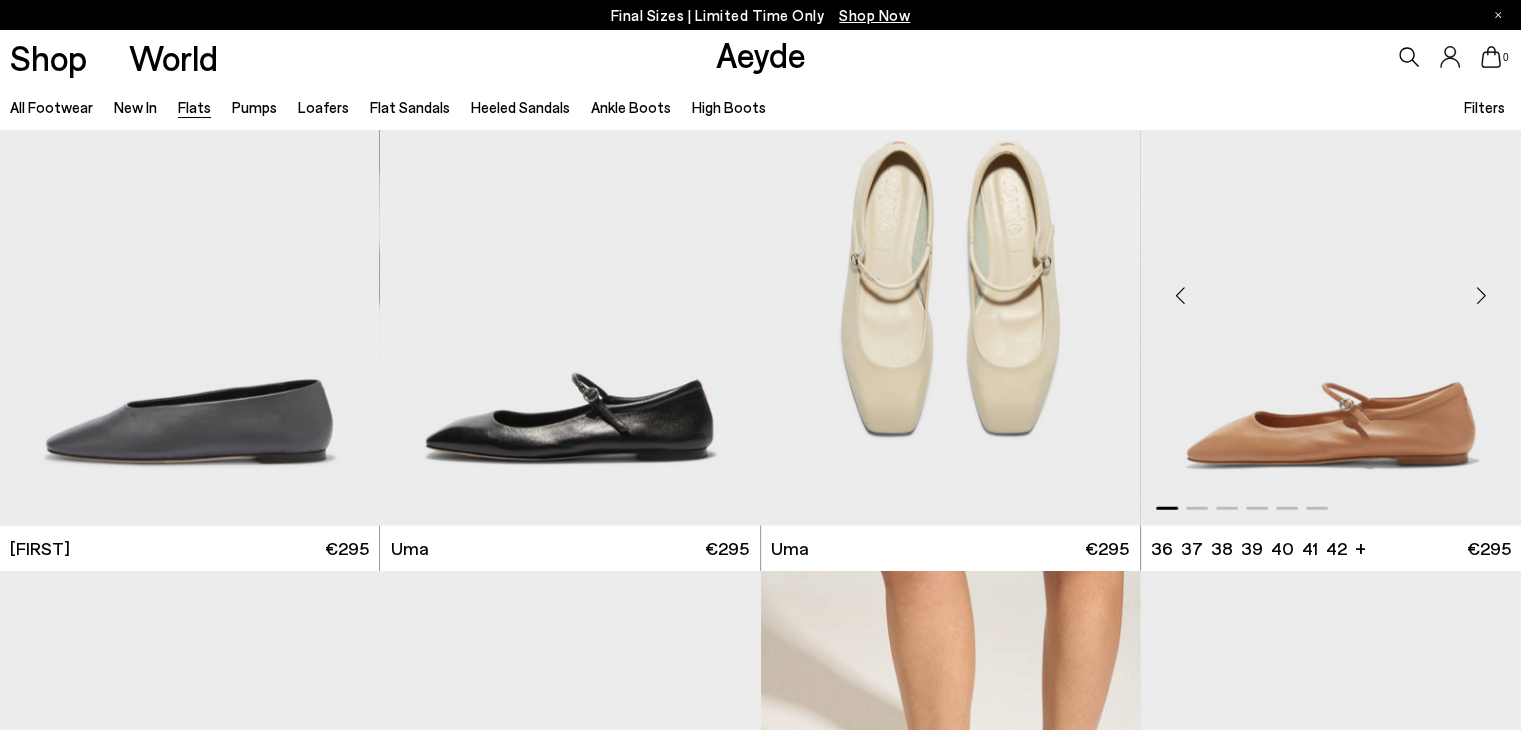 click at bounding box center (1481, 296) 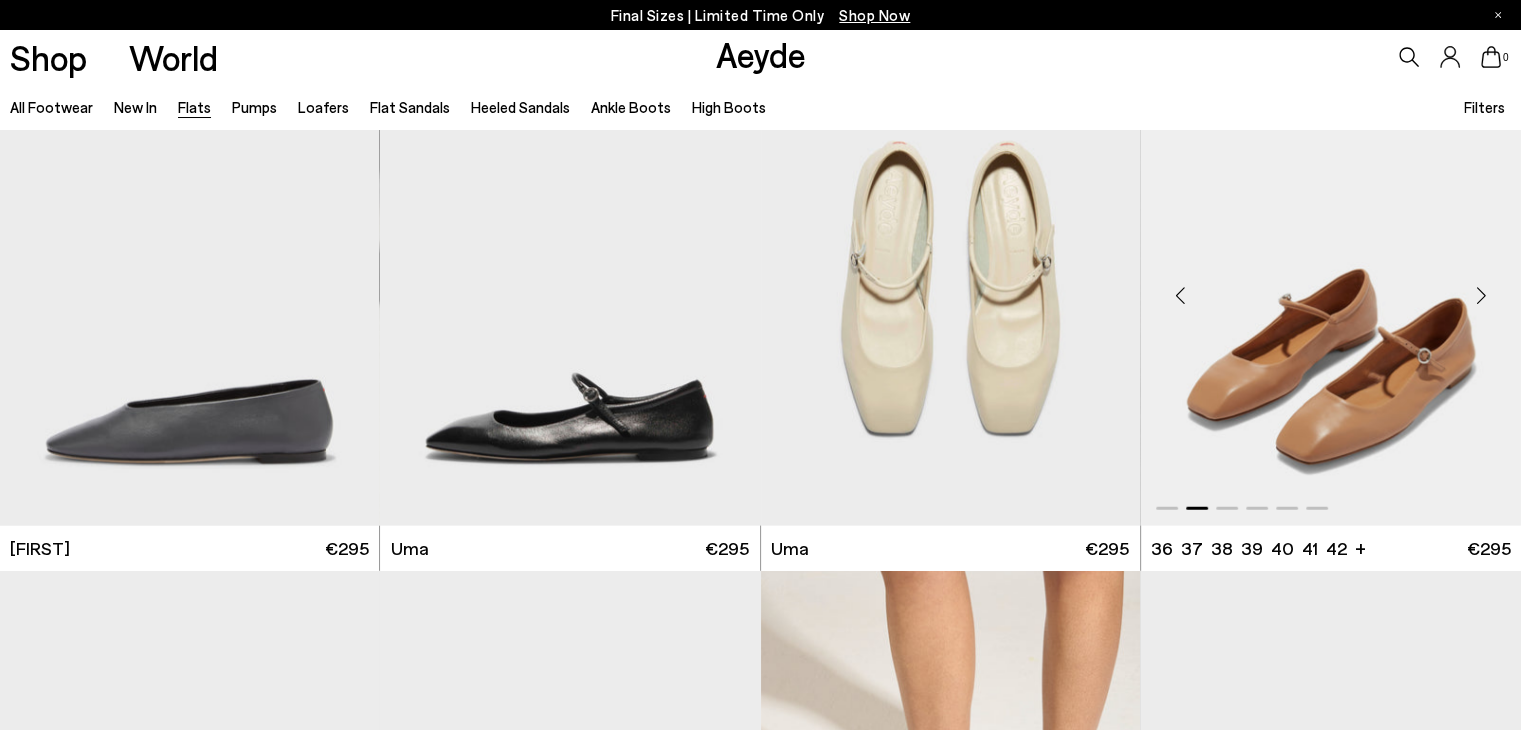 click at bounding box center [1481, 296] 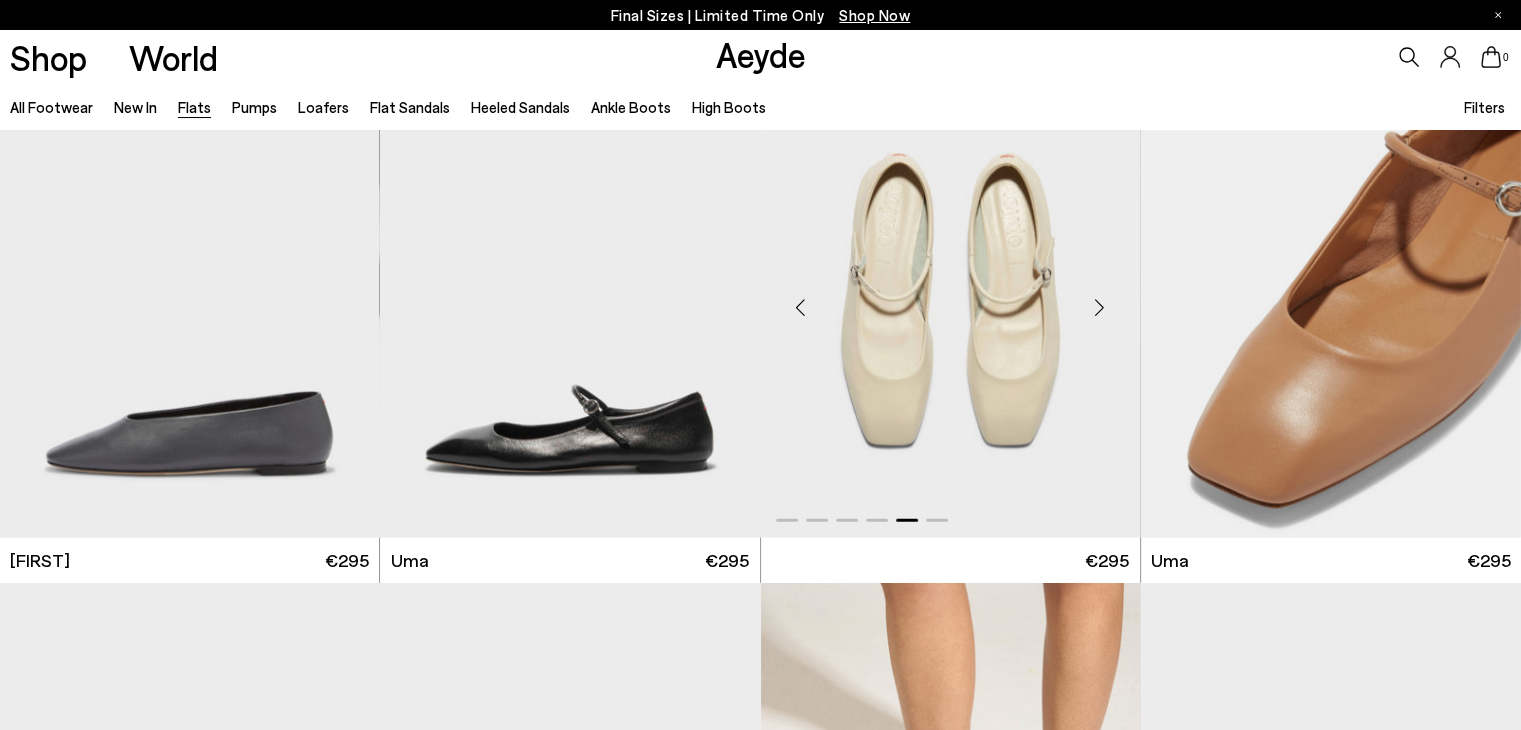 scroll, scrollTop: 4736, scrollLeft: 0, axis: vertical 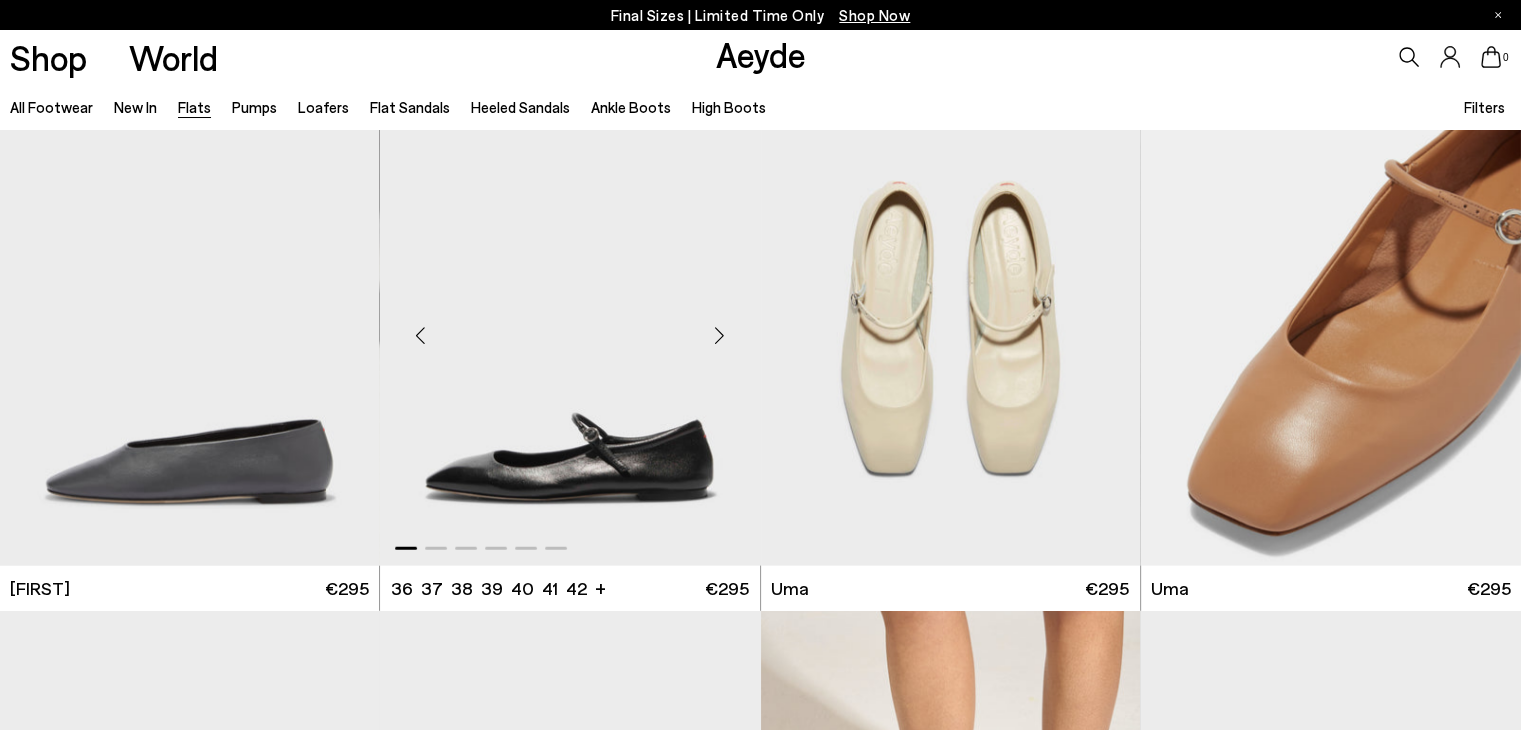 click at bounding box center [720, 336] 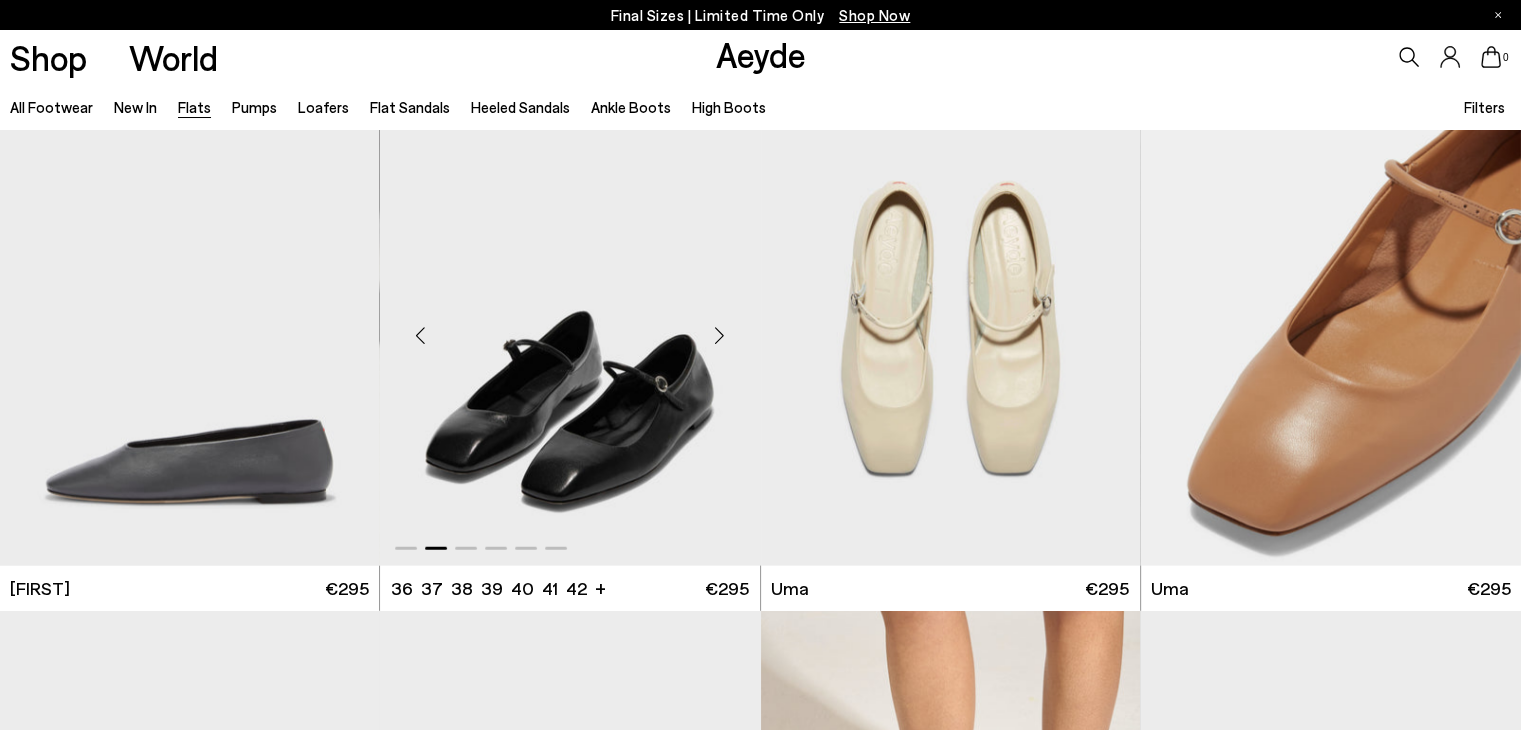 click at bounding box center [720, 336] 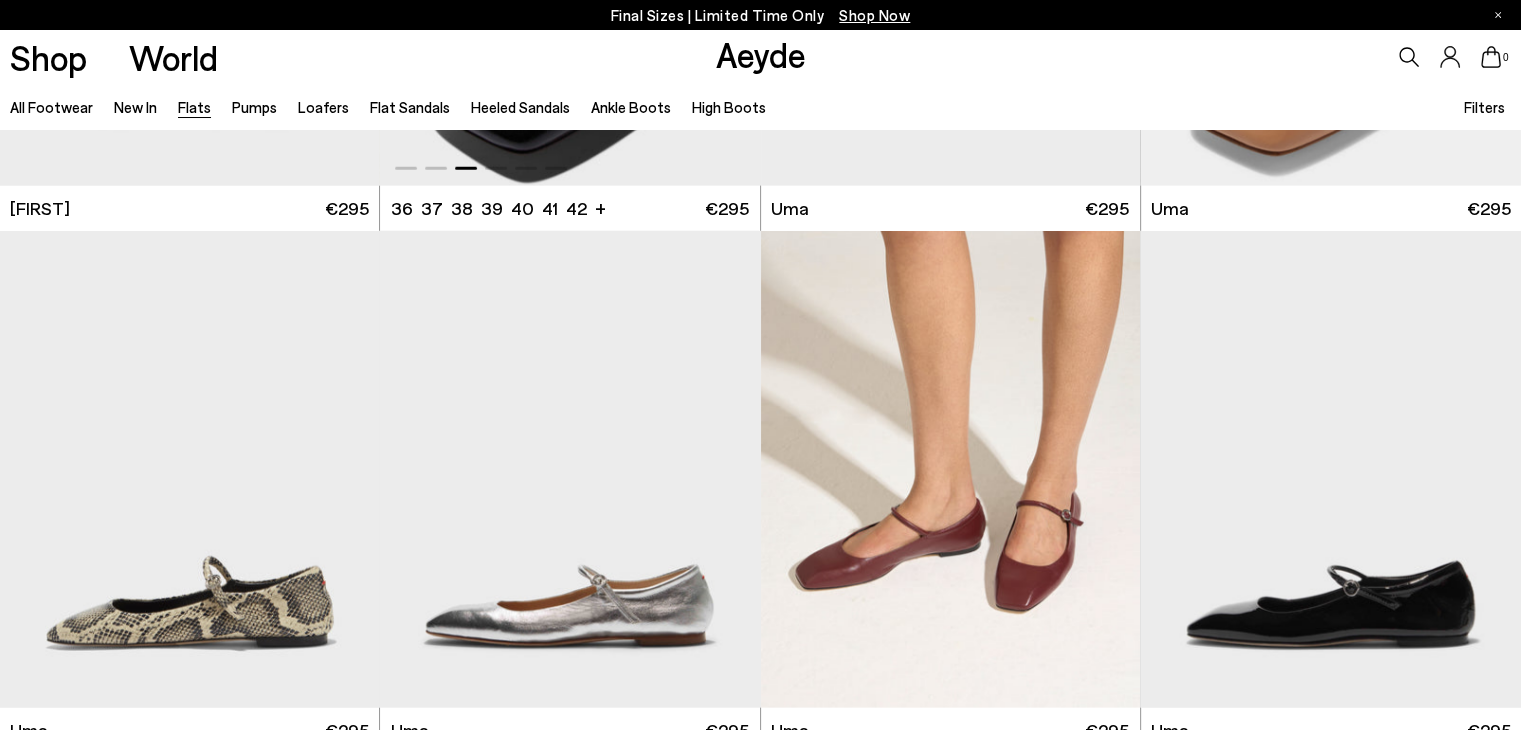 scroll, scrollTop: 5138, scrollLeft: 0, axis: vertical 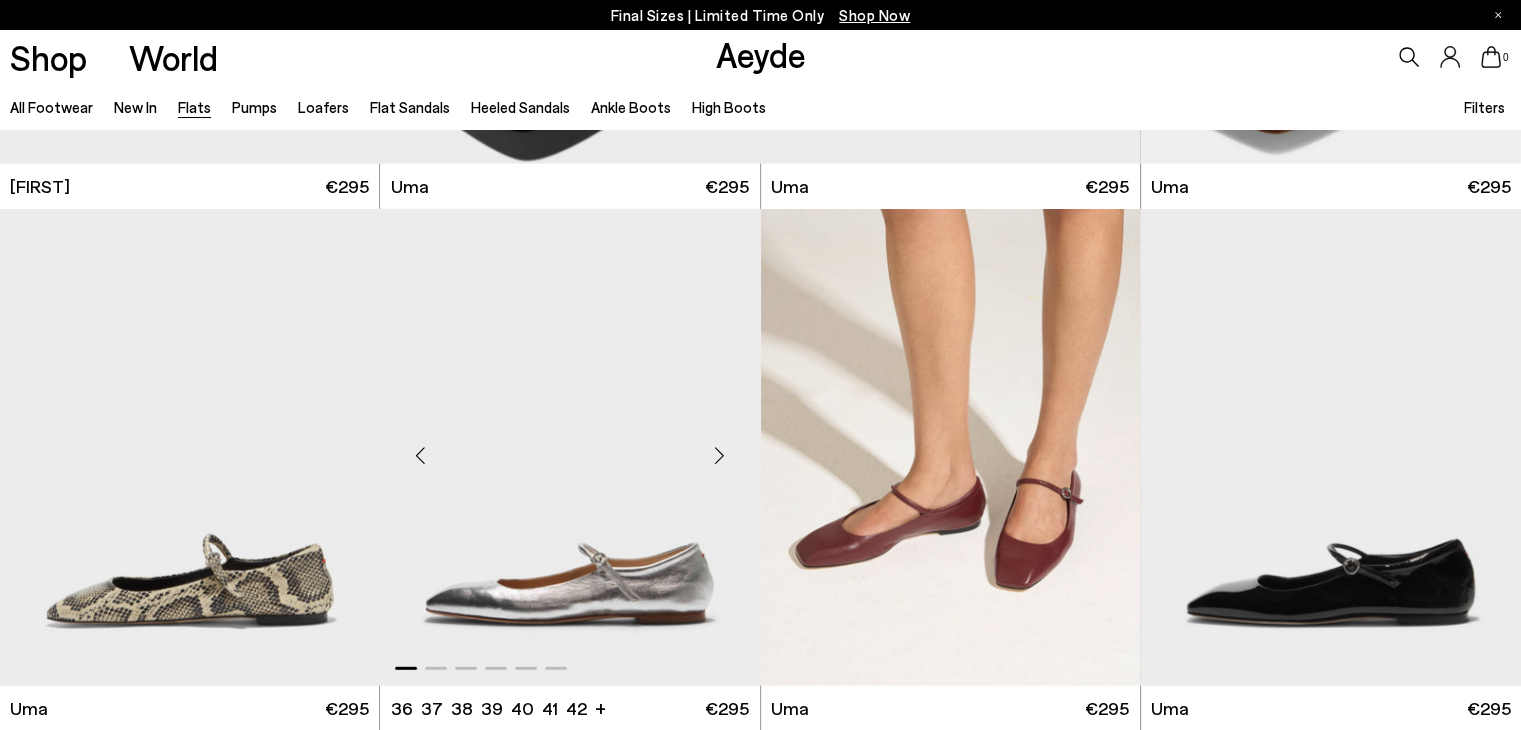 click at bounding box center [720, 456] 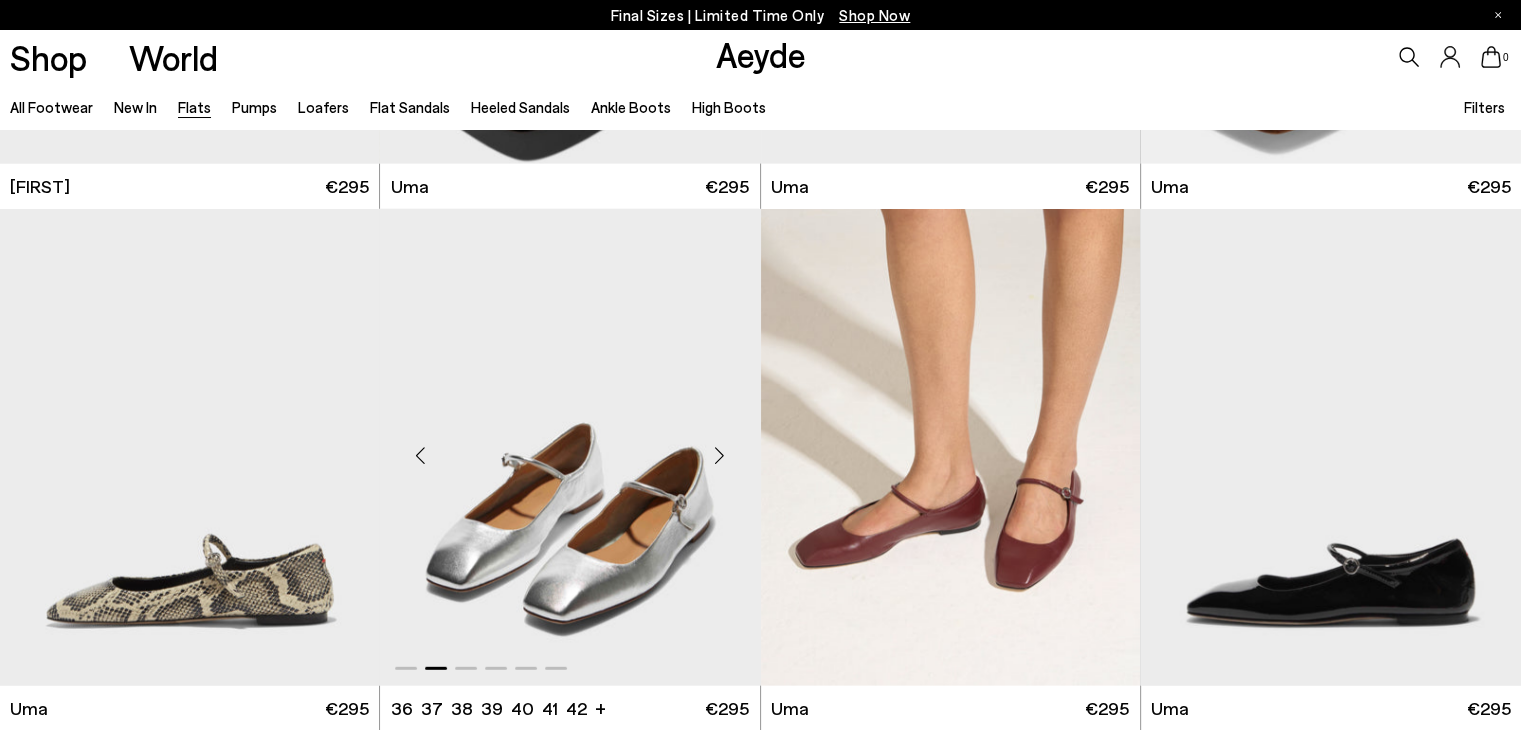 click at bounding box center [720, 456] 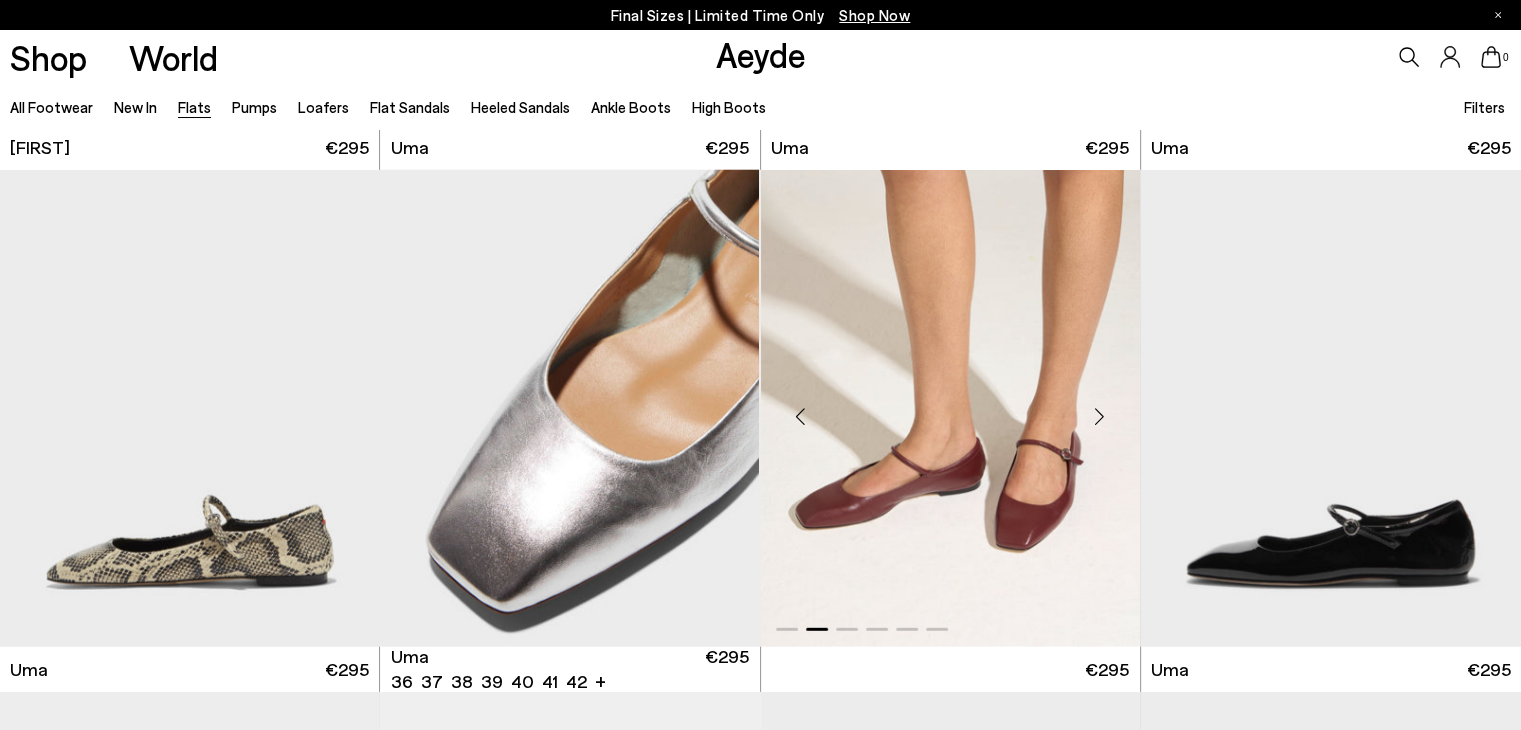 scroll, scrollTop: 5176, scrollLeft: 0, axis: vertical 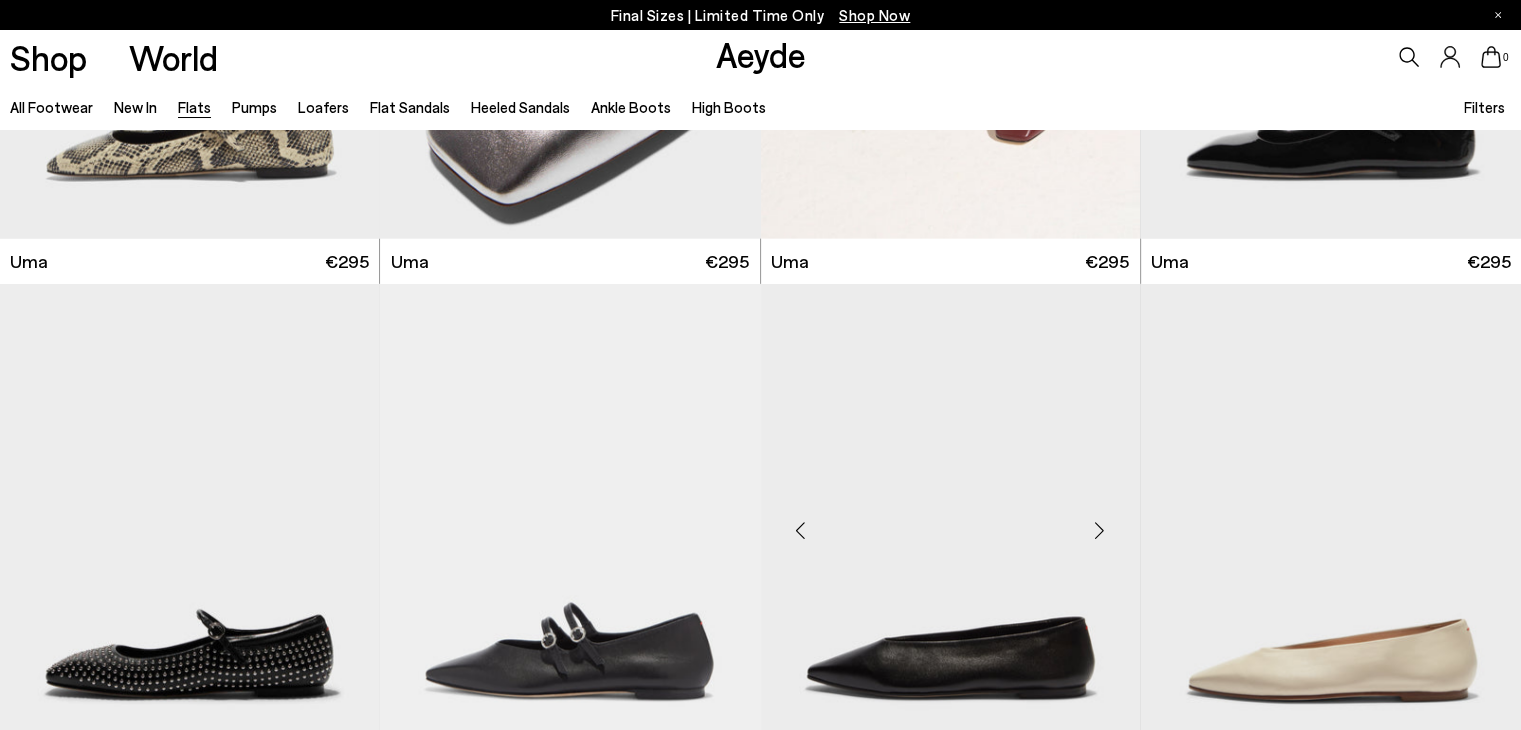 click at bounding box center (1100, 530) 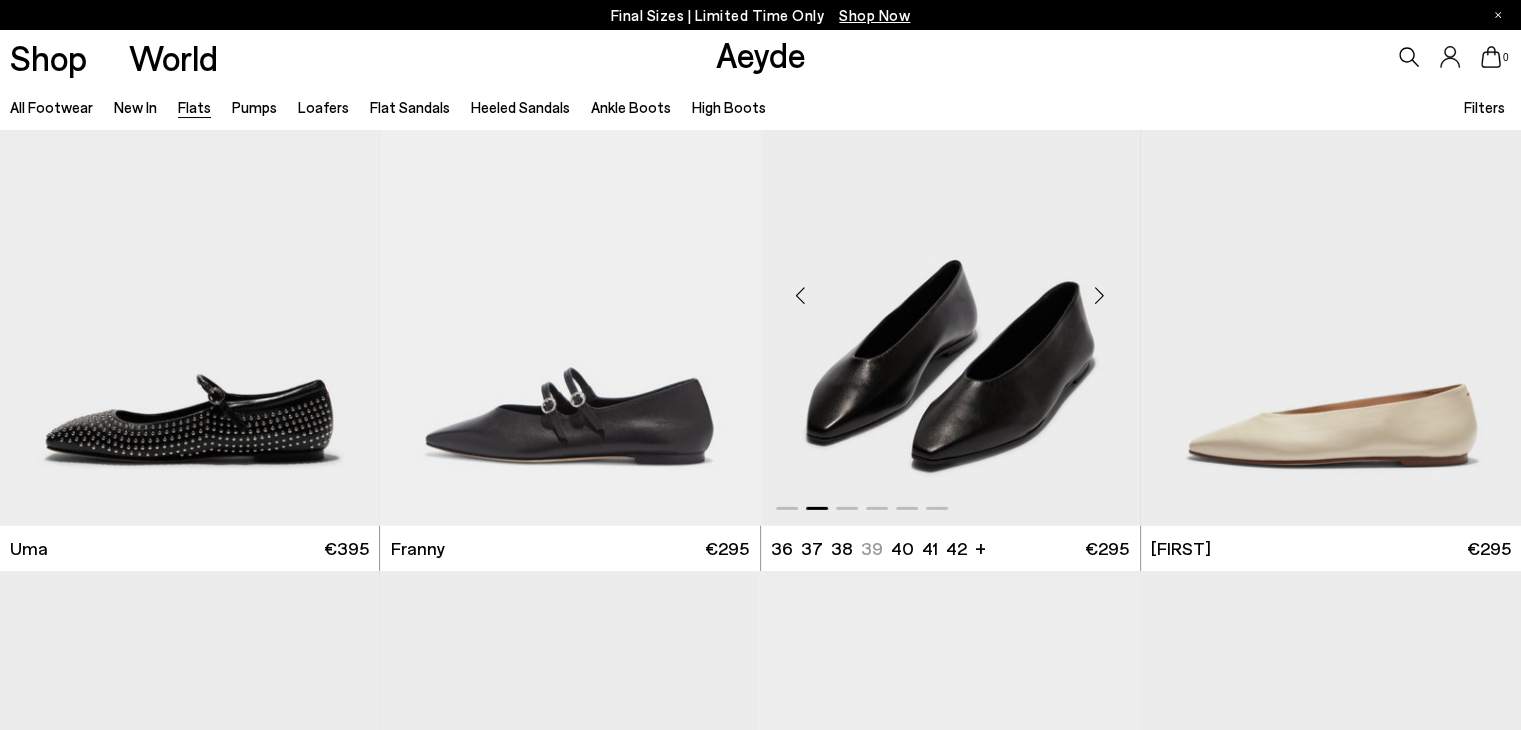 scroll, scrollTop: 5820, scrollLeft: 0, axis: vertical 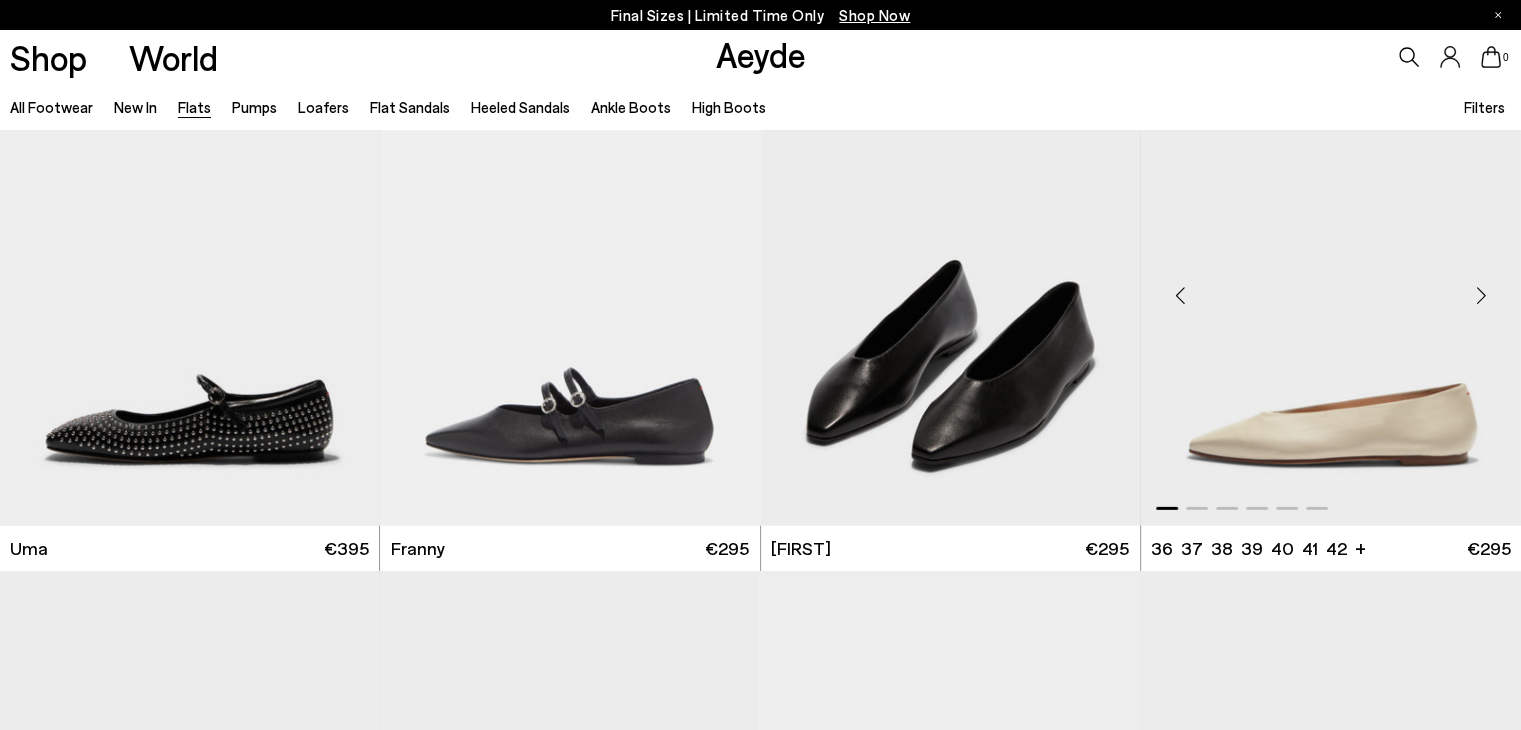click at bounding box center (1481, 295) 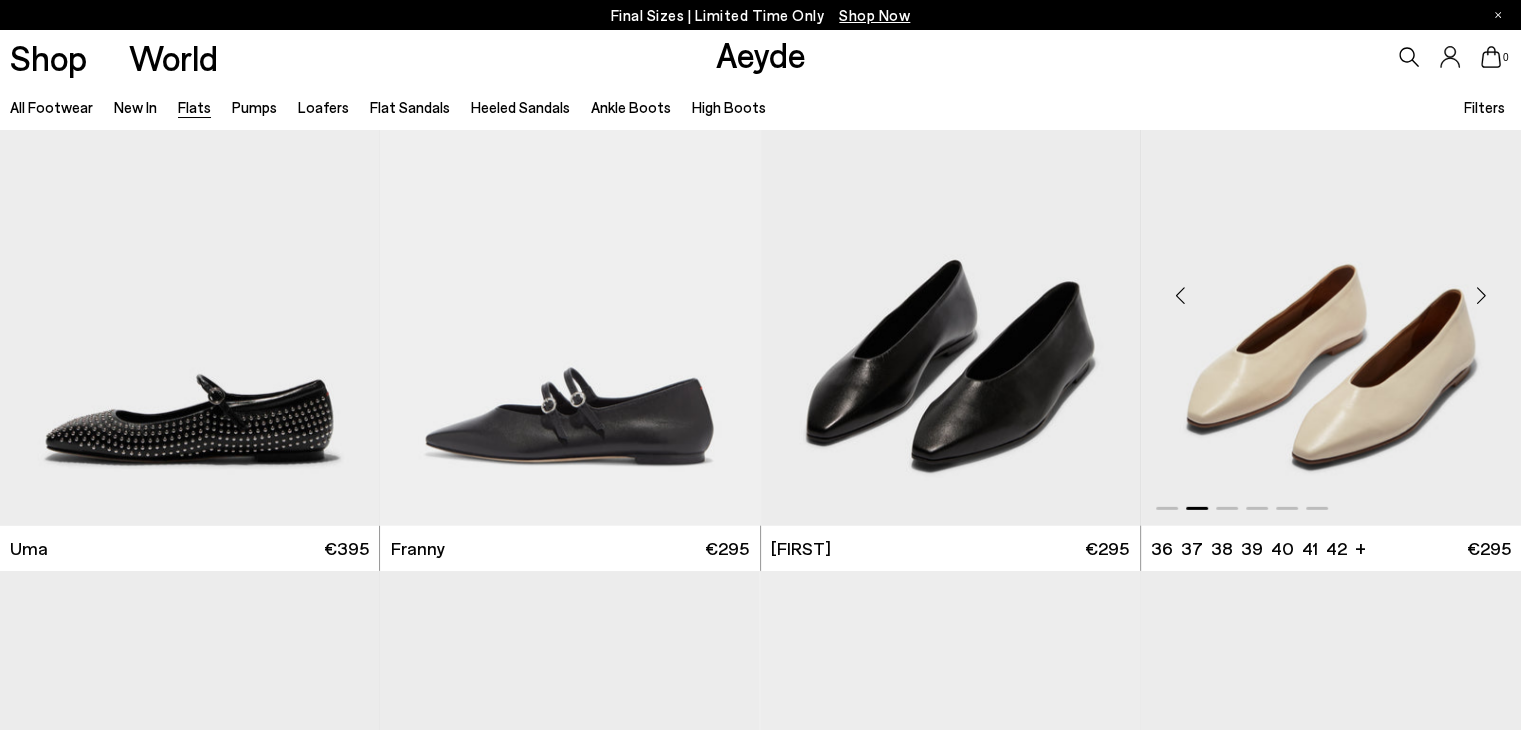 click at bounding box center [1481, 295] 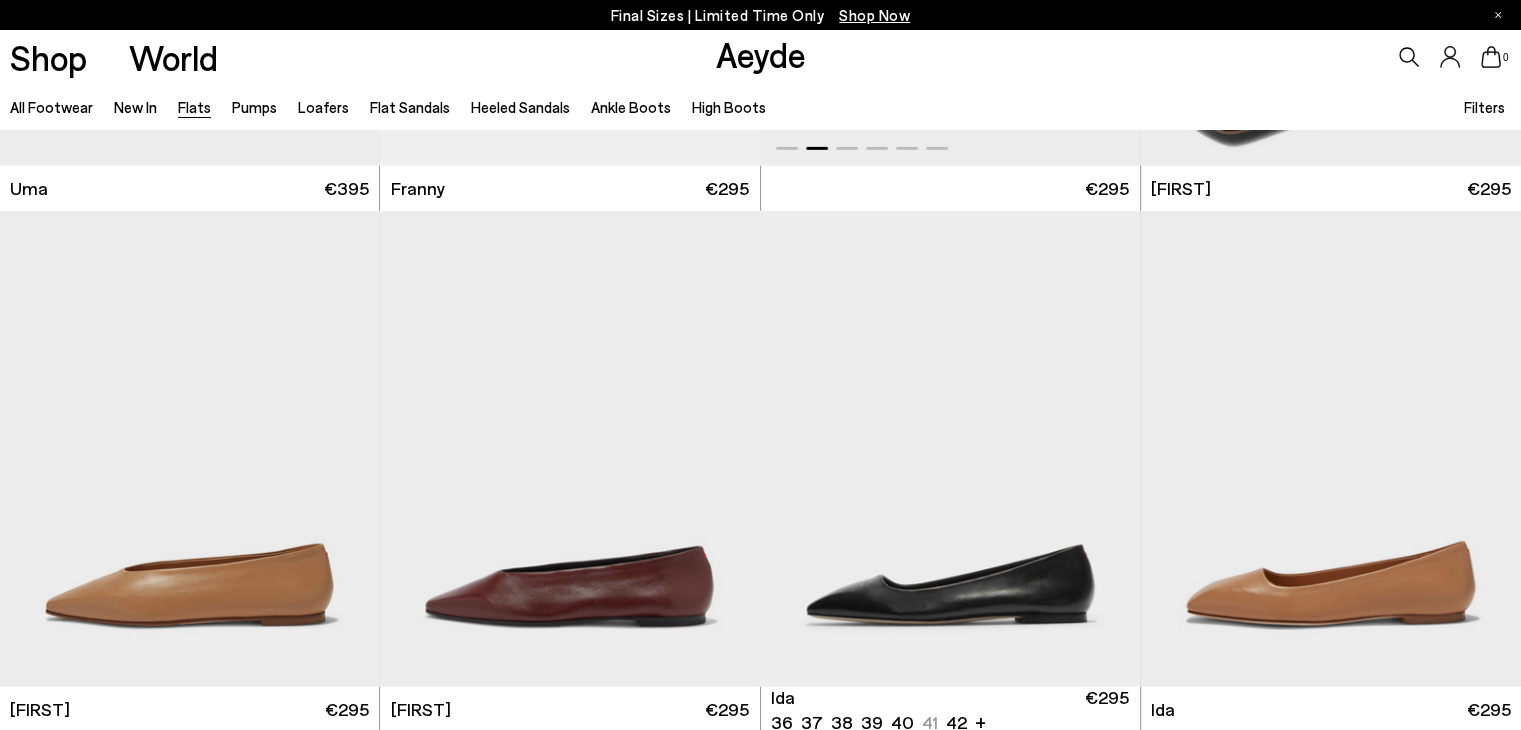 scroll, scrollTop: 6338, scrollLeft: 0, axis: vertical 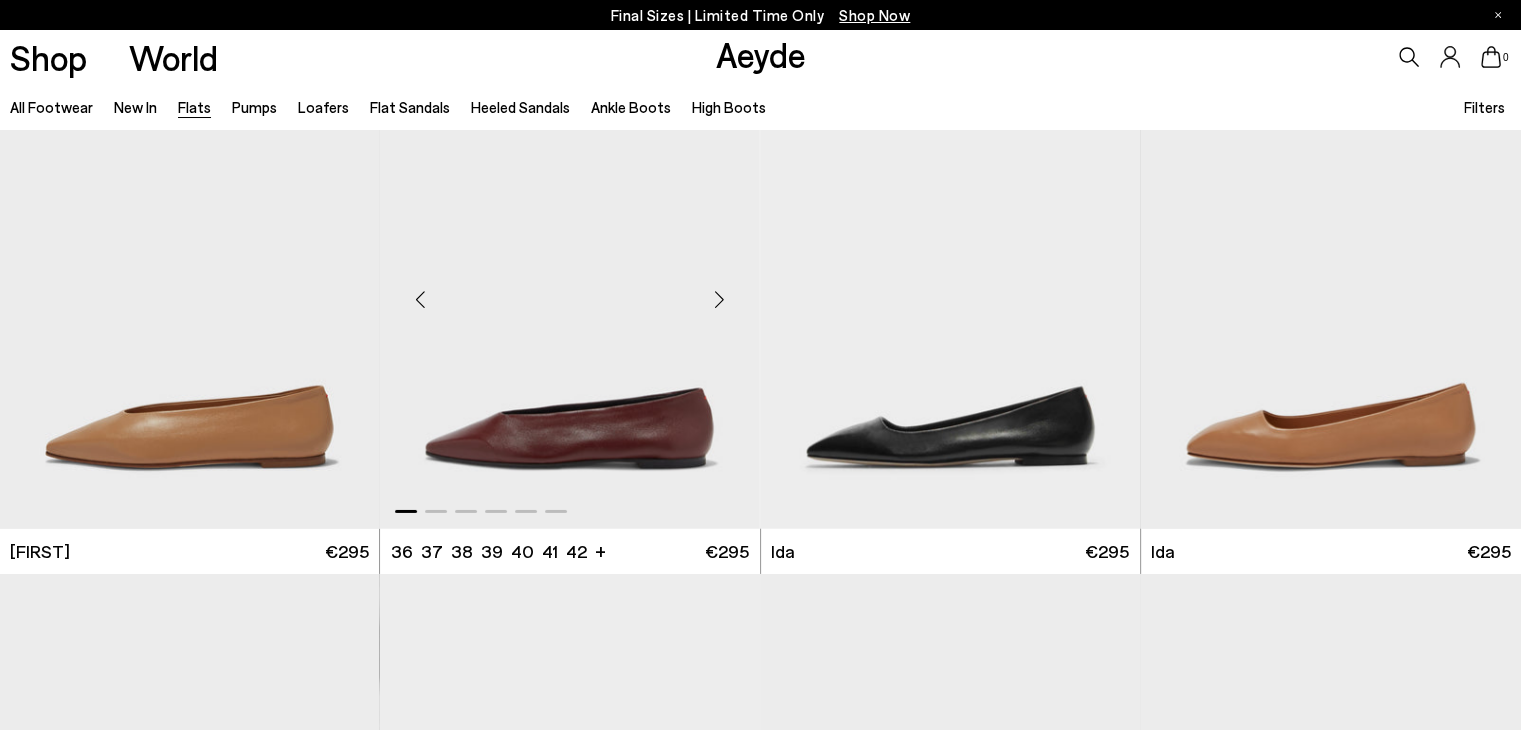 click at bounding box center (720, 299) 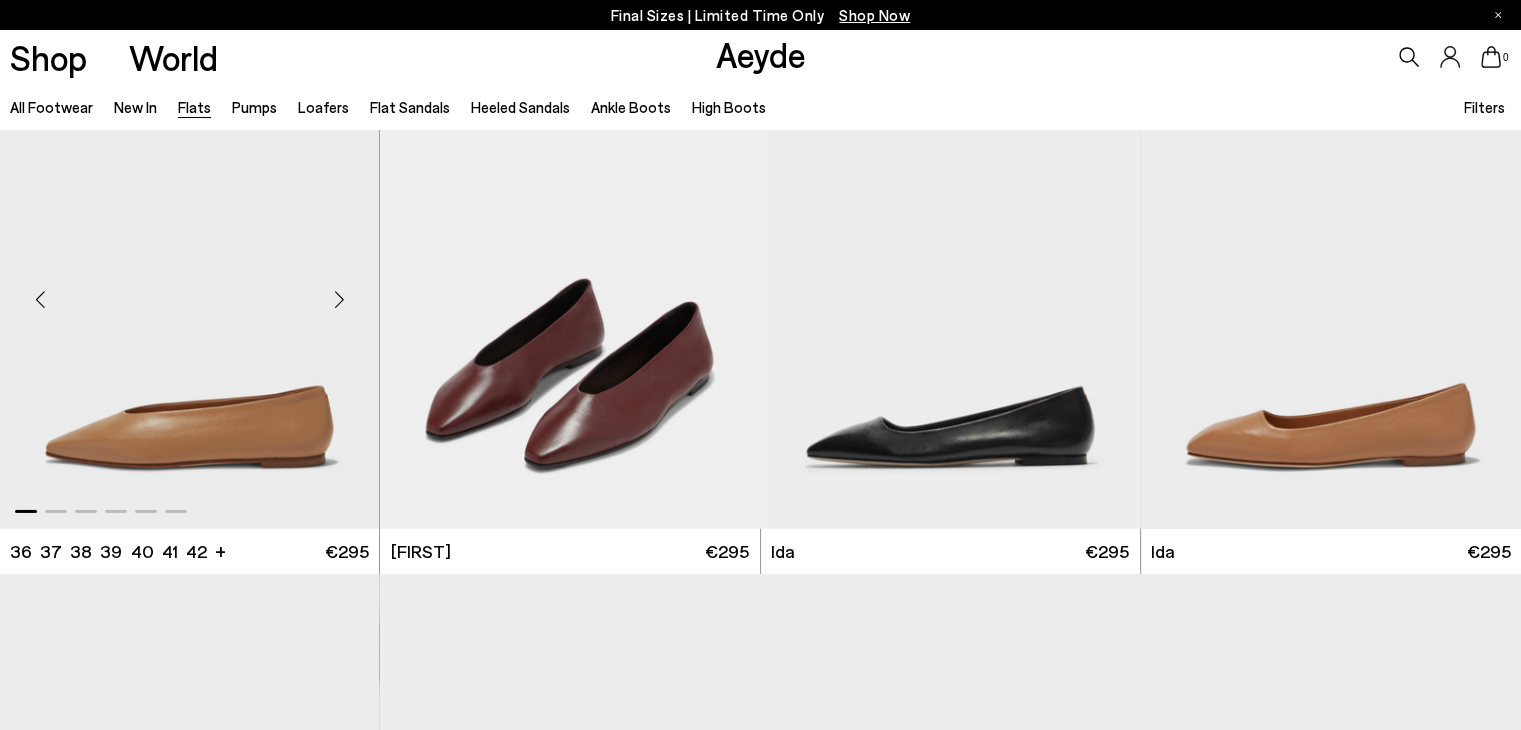 click at bounding box center (339, 299) 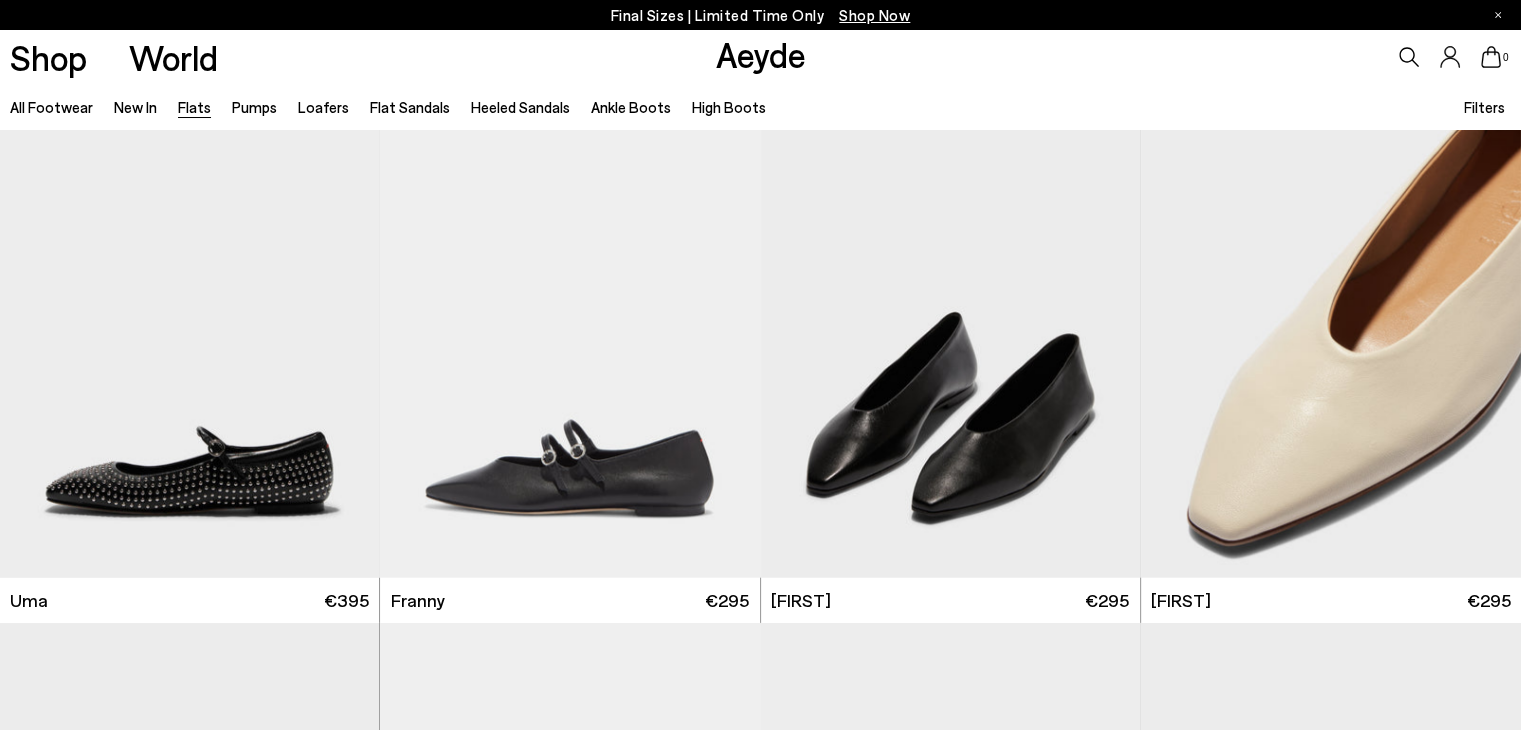 scroll, scrollTop: 5741, scrollLeft: 0, axis: vertical 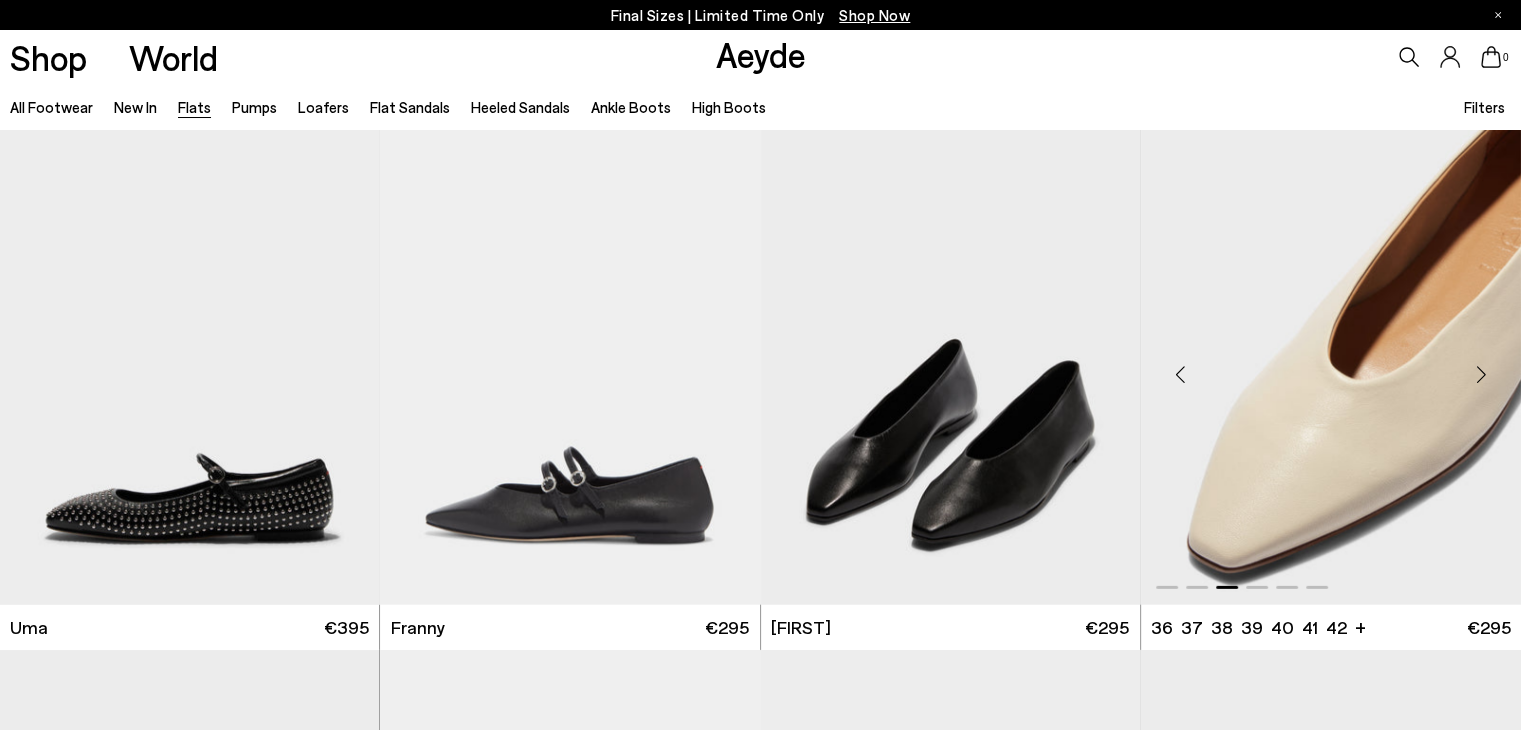 click at bounding box center (1181, 374) 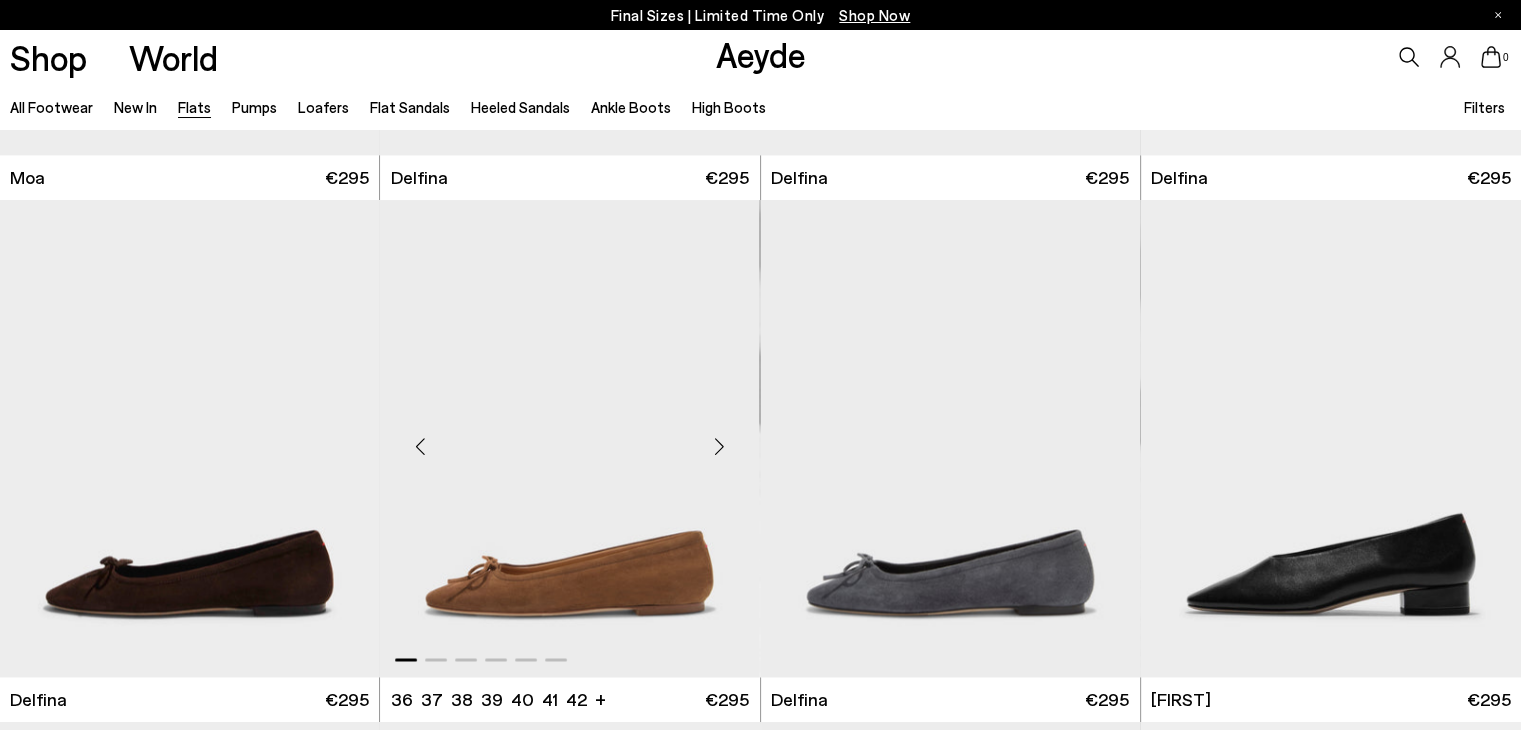 scroll, scrollTop: 3060, scrollLeft: 0, axis: vertical 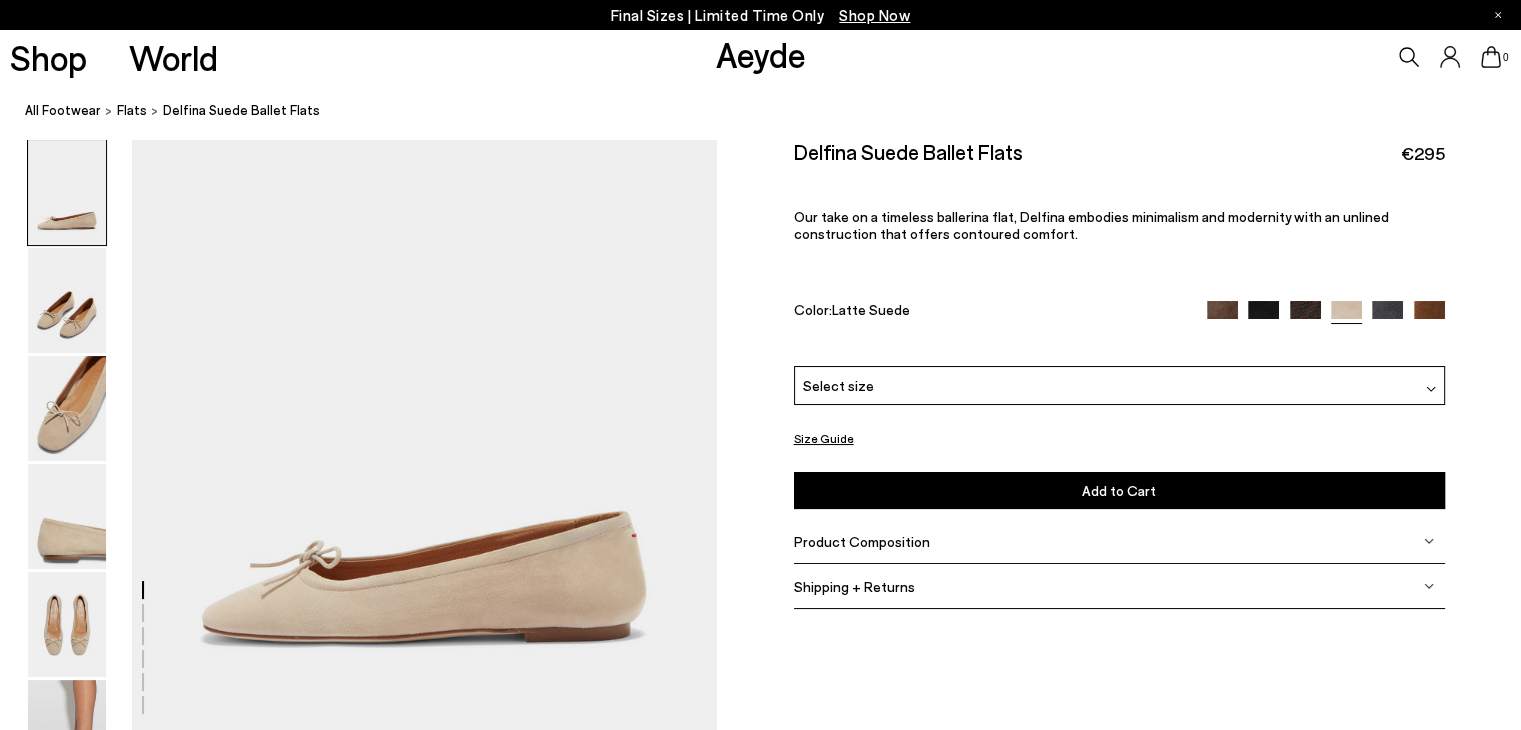 click at bounding box center [1263, 316] 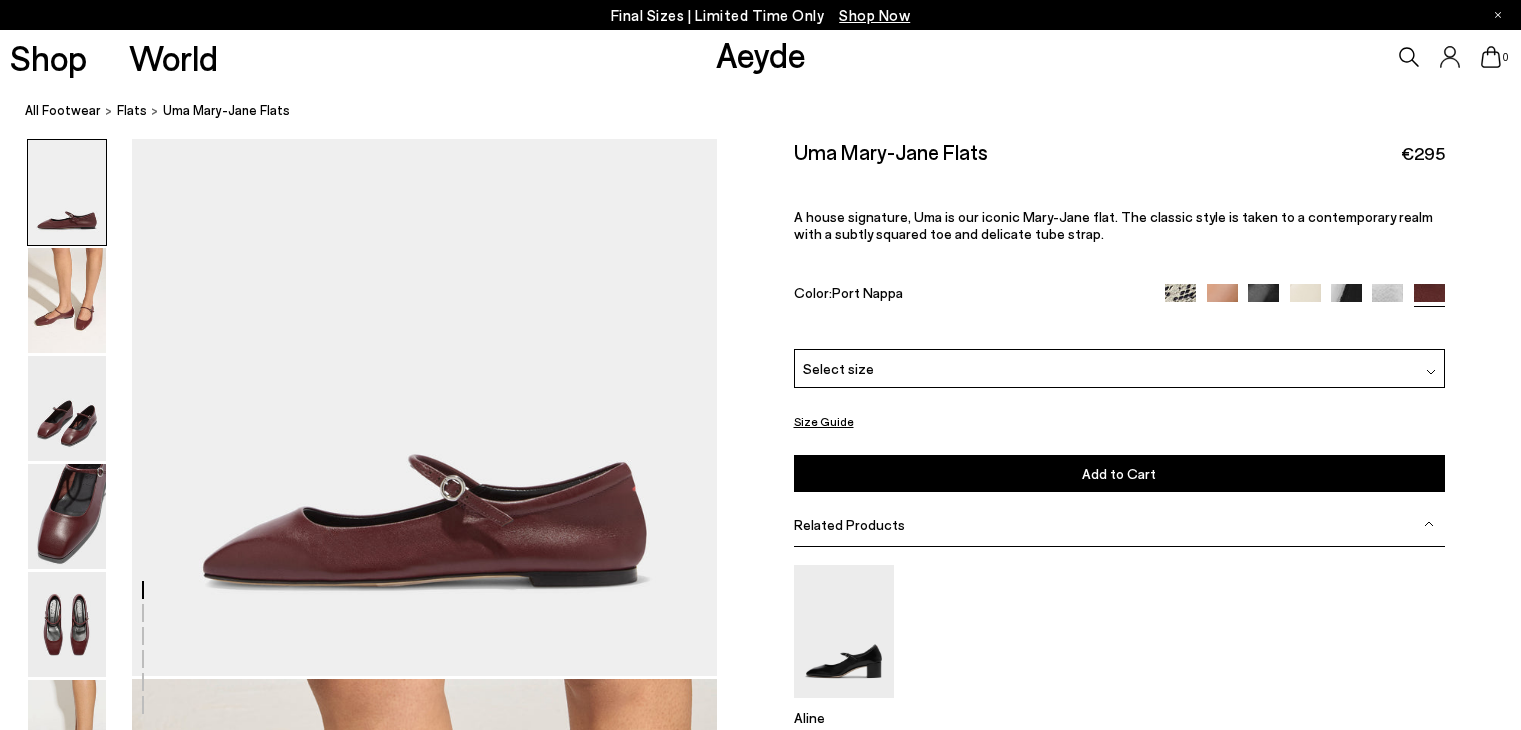 scroll, scrollTop: 0, scrollLeft: 0, axis: both 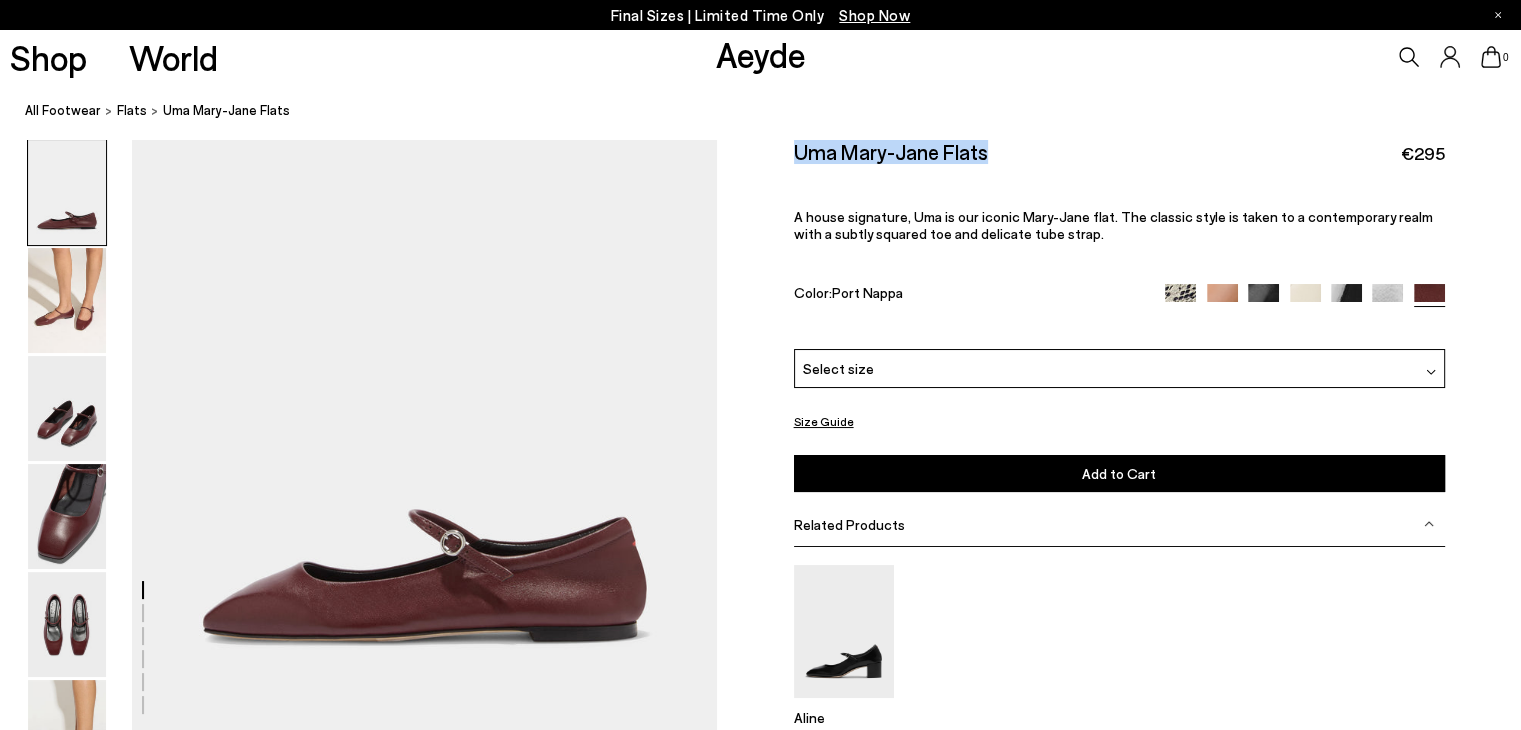 drag, startPoint x: 991, startPoint y: 153, endPoint x: 752, endPoint y: 158, distance: 239.05229 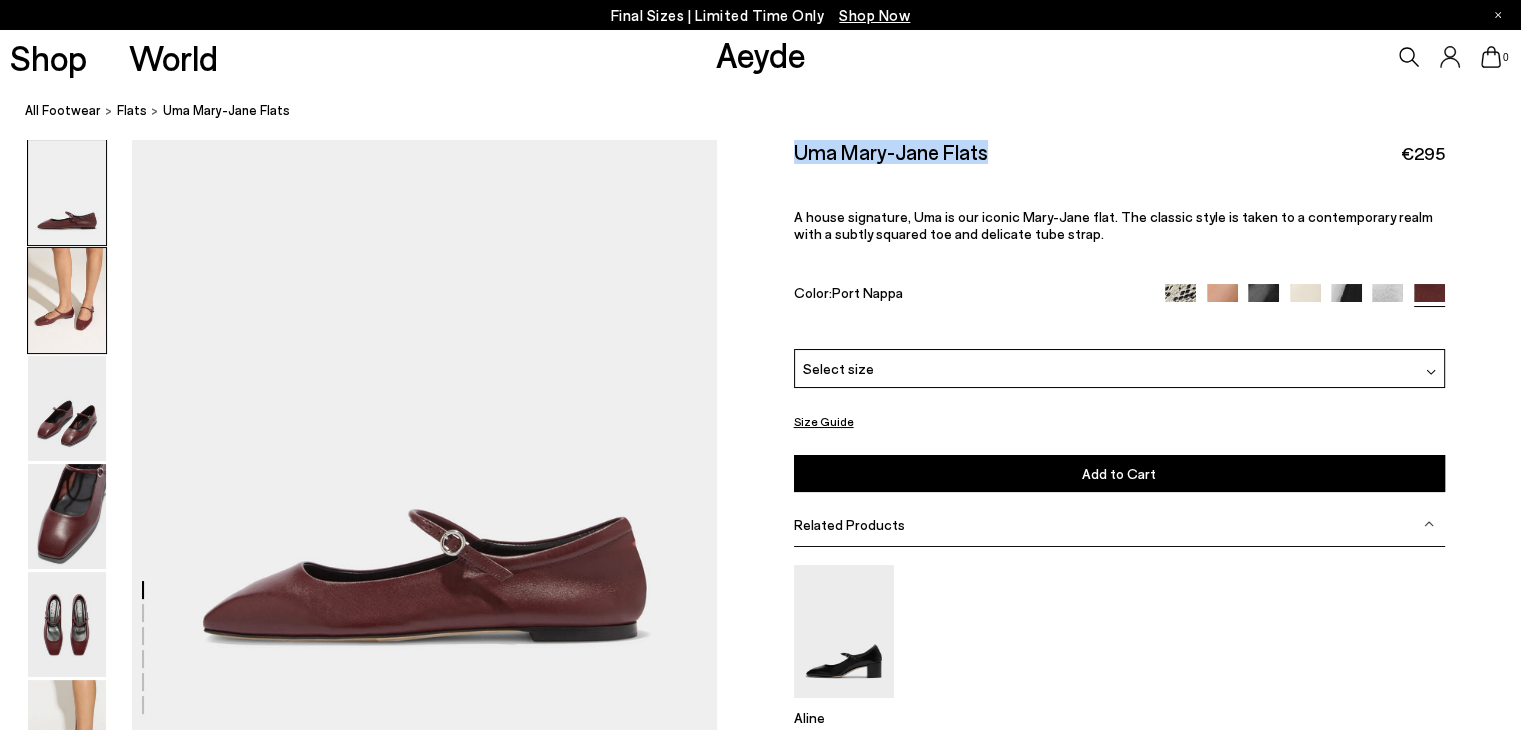 click at bounding box center [67, 300] 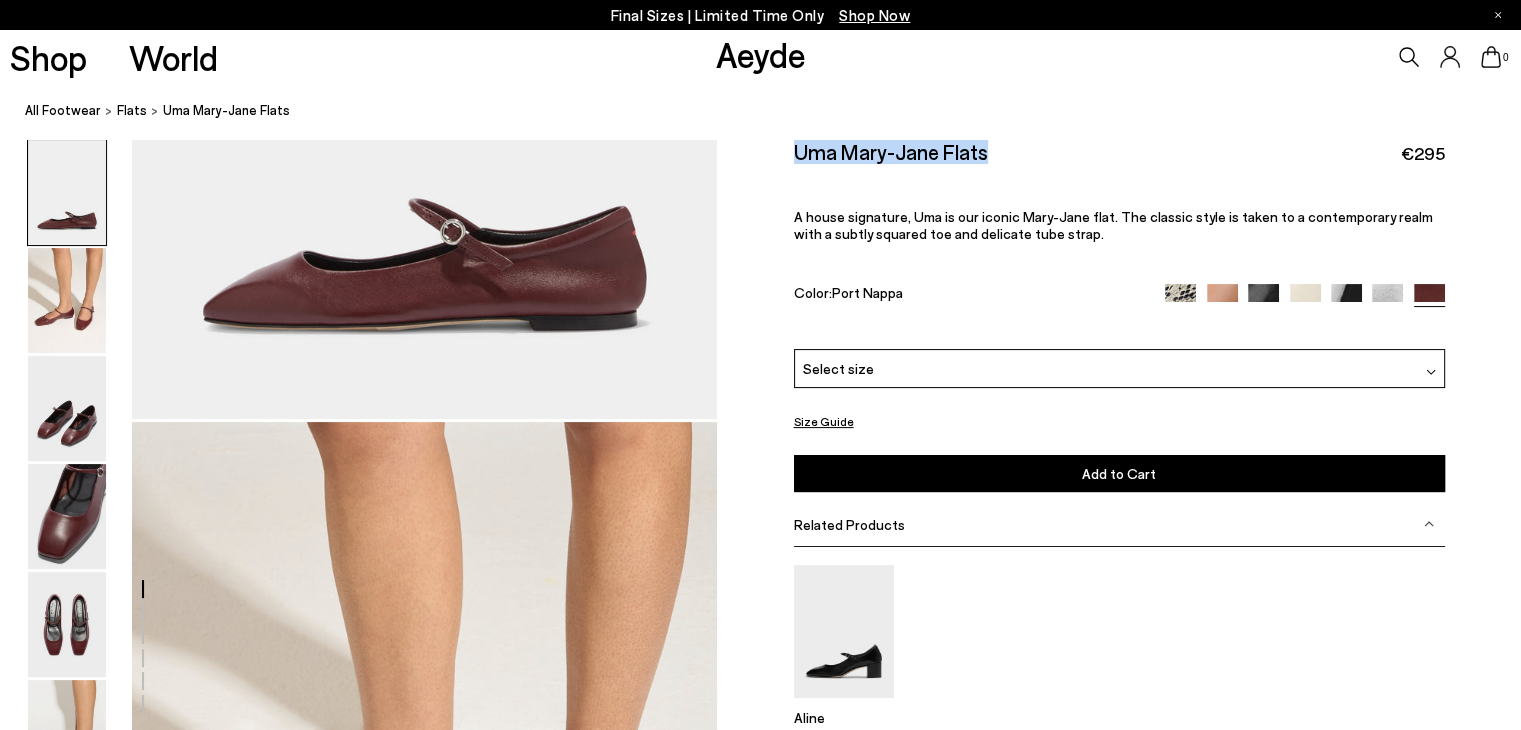 scroll, scrollTop: 596, scrollLeft: 0, axis: vertical 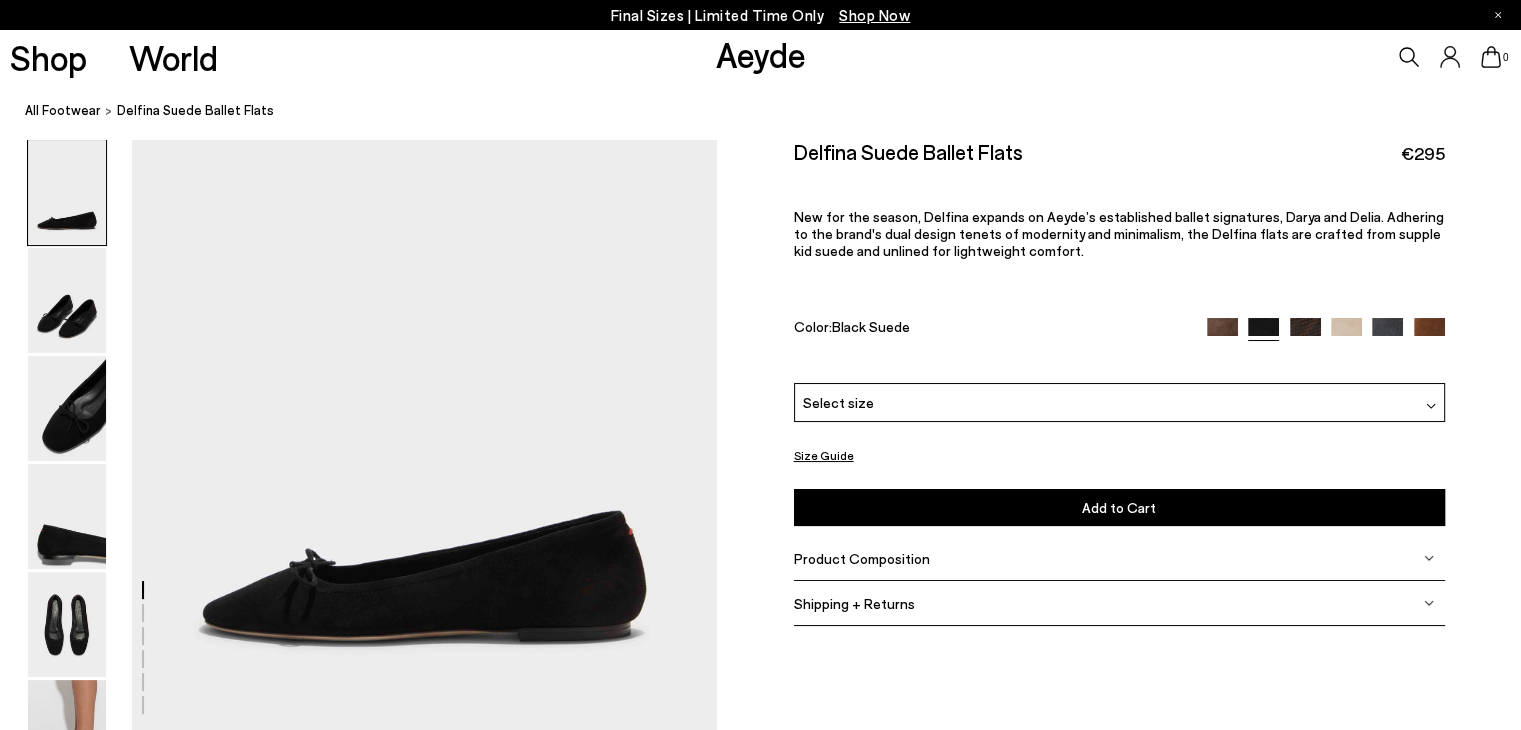 click at bounding box center [1346, 333] 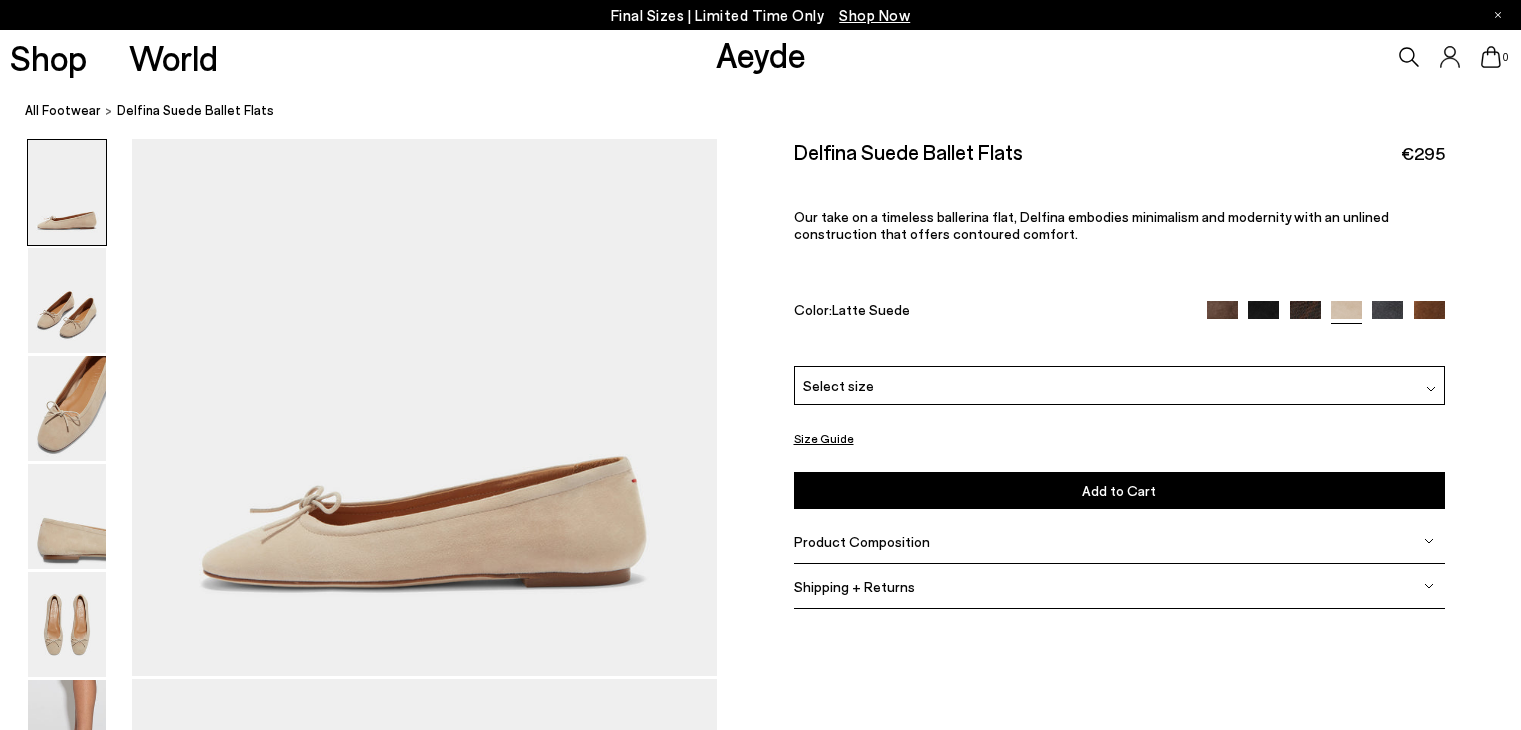 scroll, scrollTop: 0, scrollLeft: 0, axis: both 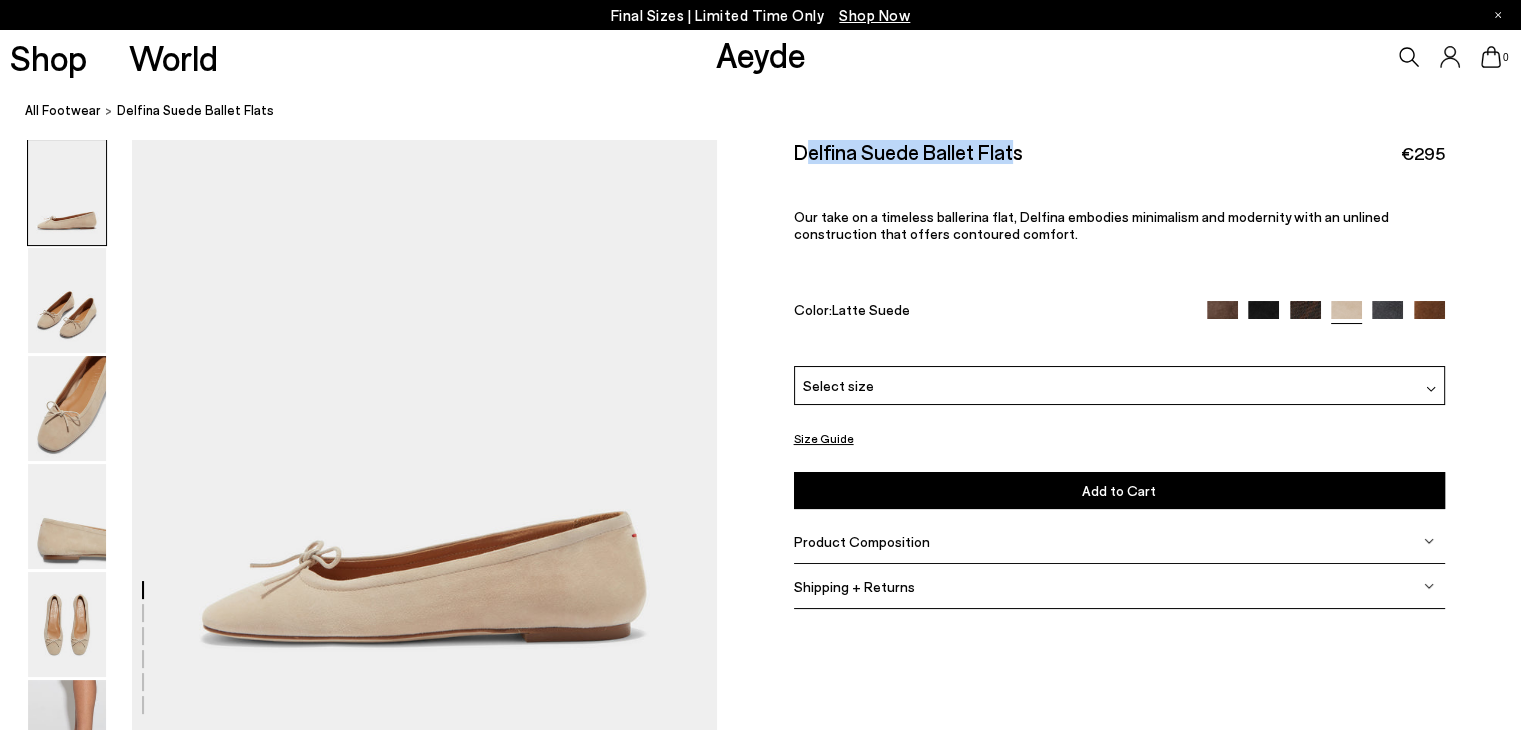 drag, startPoint x: 1016, startPoint y: 139, endPoint x: 804, endPoint y: 141, distance: 212.00943 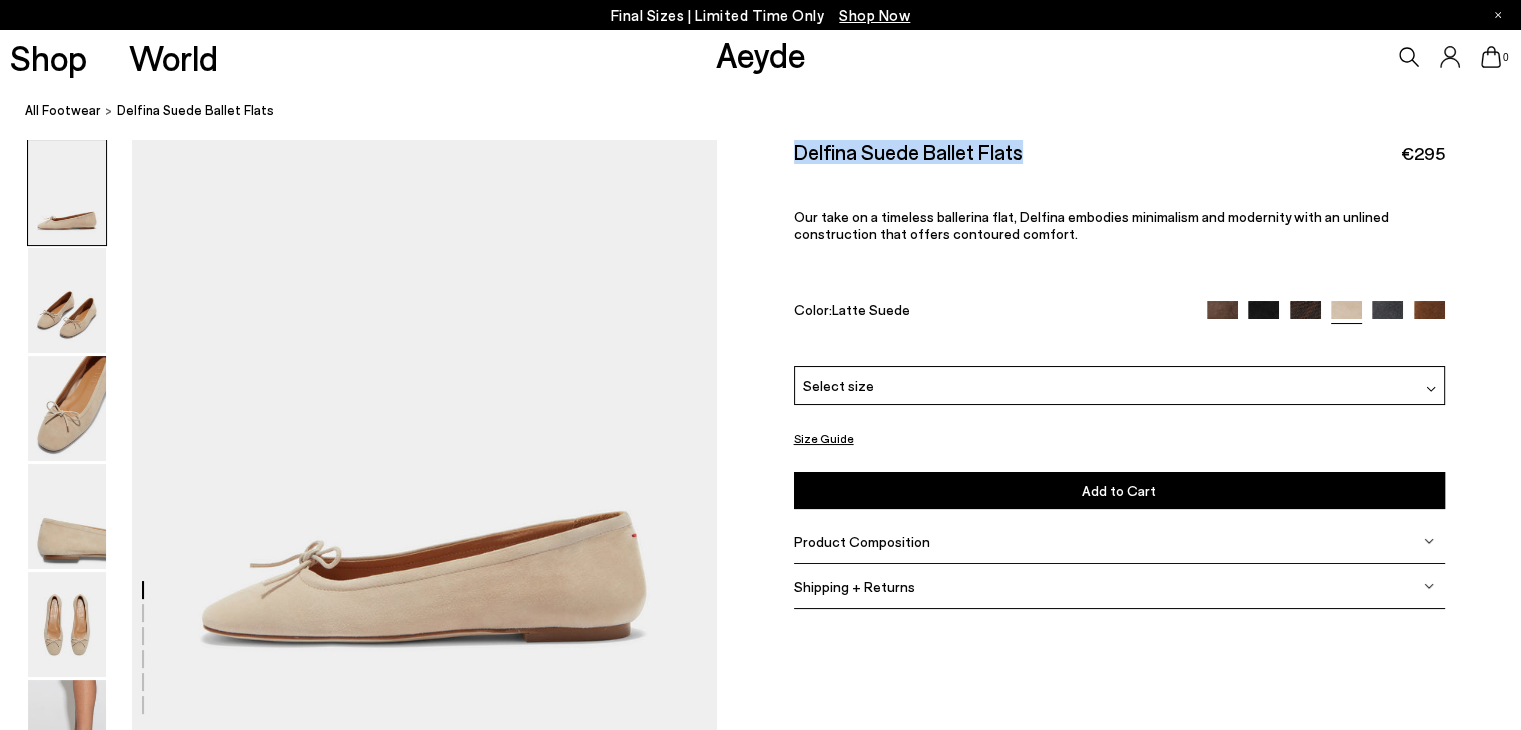 drag, startPoint x: 1028, startPoint y: 153, endPoint x: 796, endPoint y: 155, distance: 232.00862 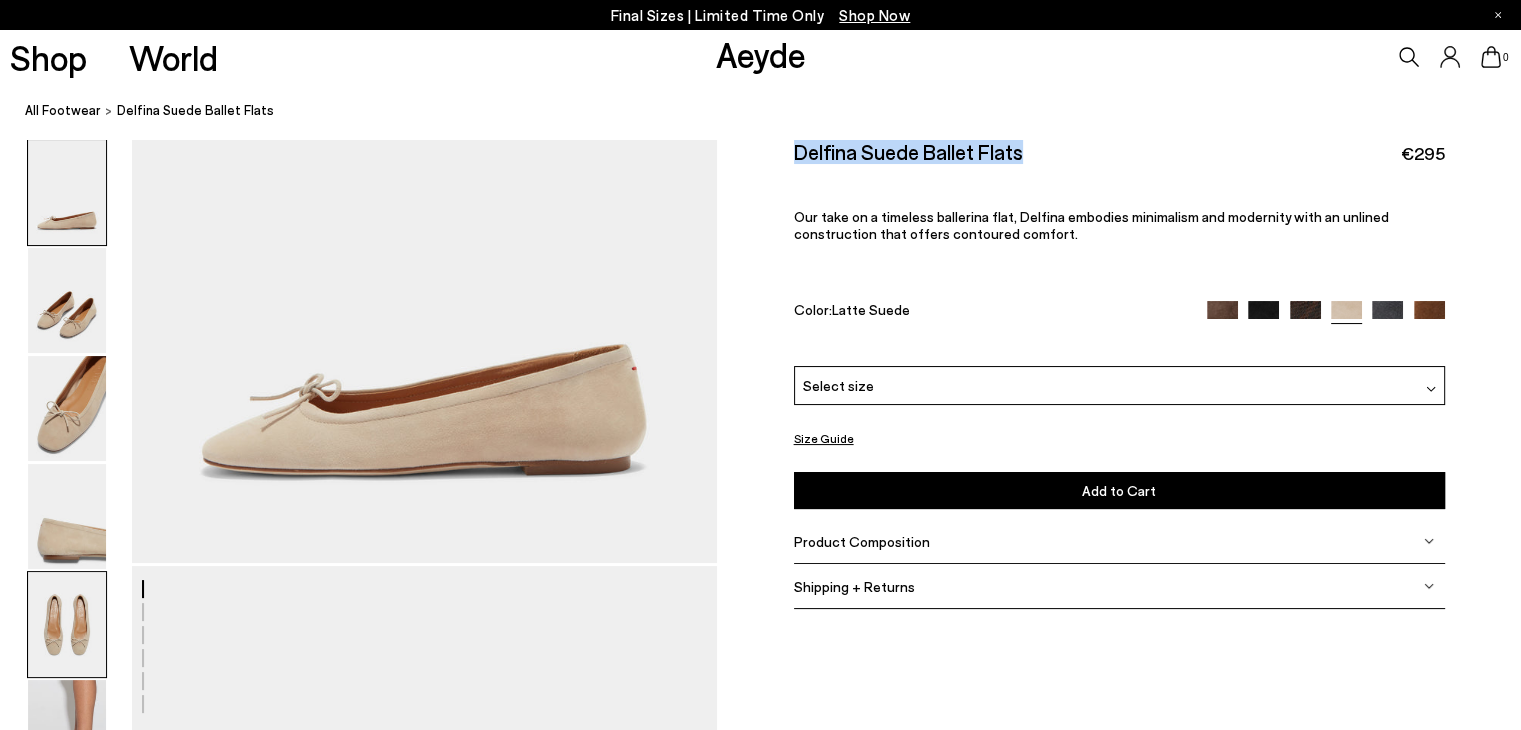 click at bounding box center [67, 624] 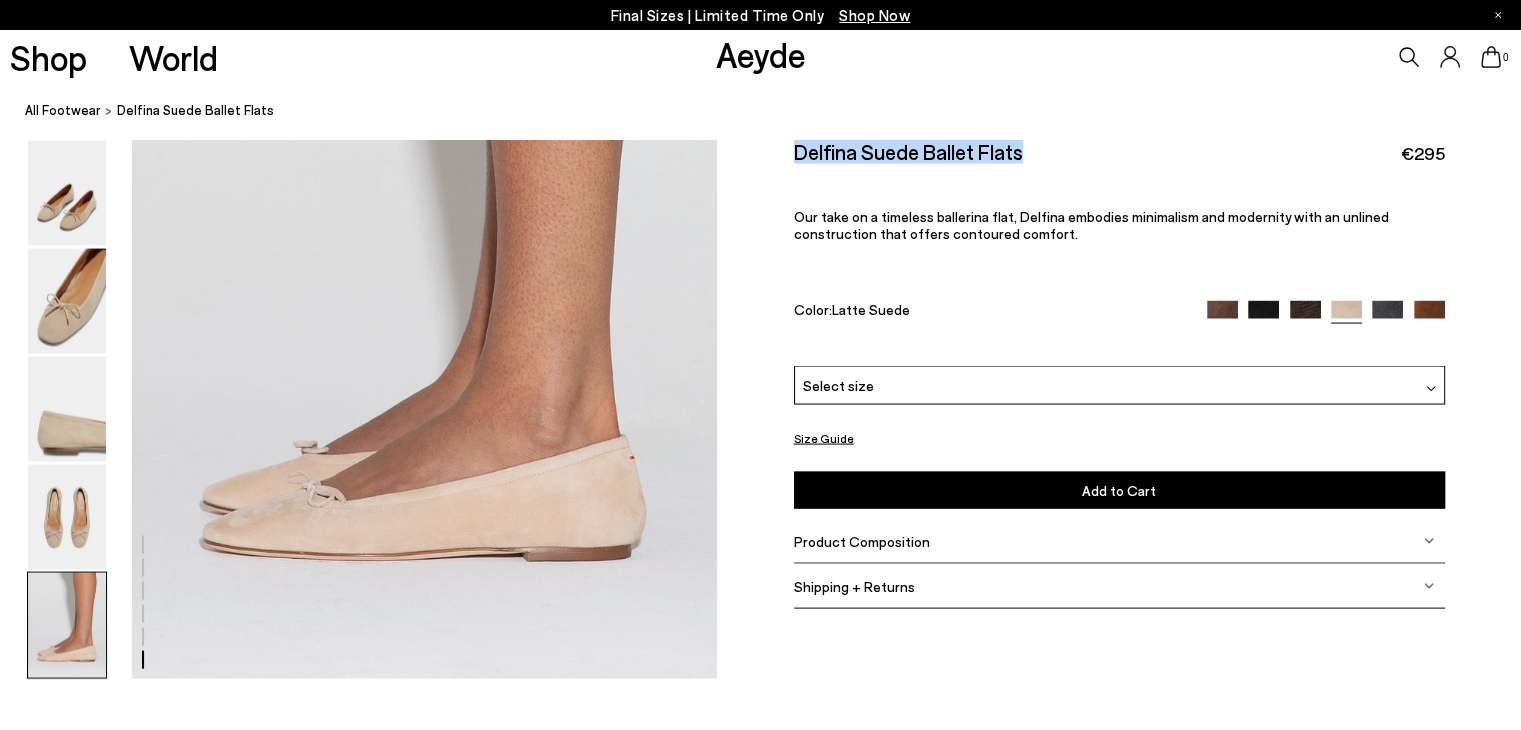 scroll, scrollTop: 3917, scrollLeft: 0, axis: vertical 